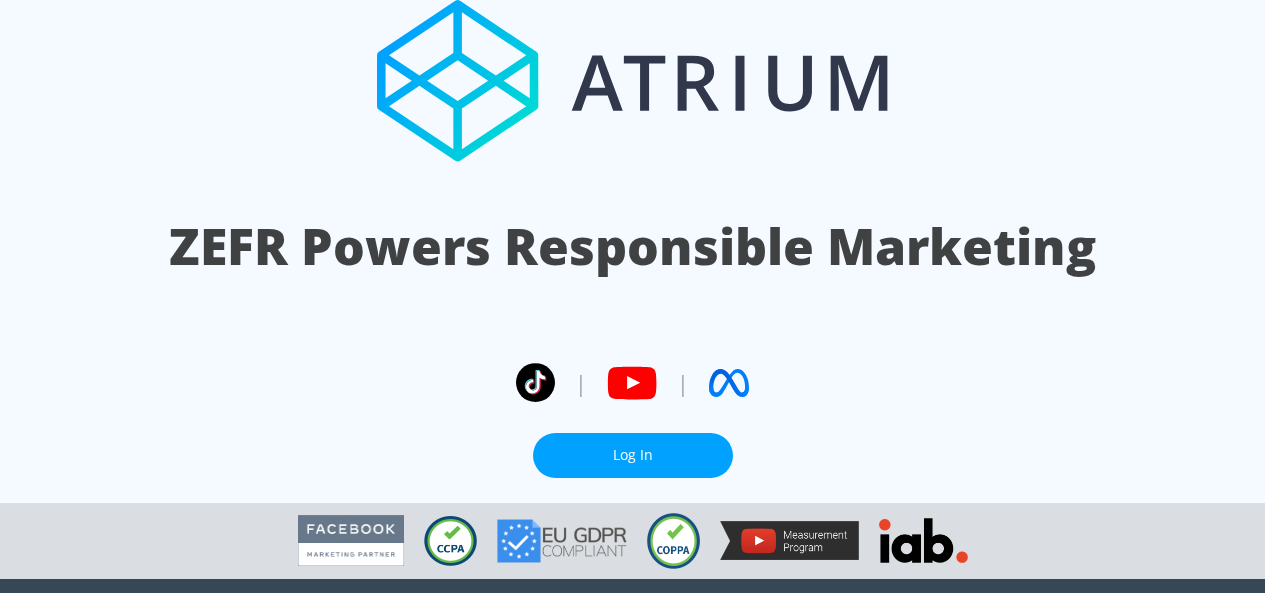 scroll, scrollTop: 0, scrollLeft: 0, axis: both 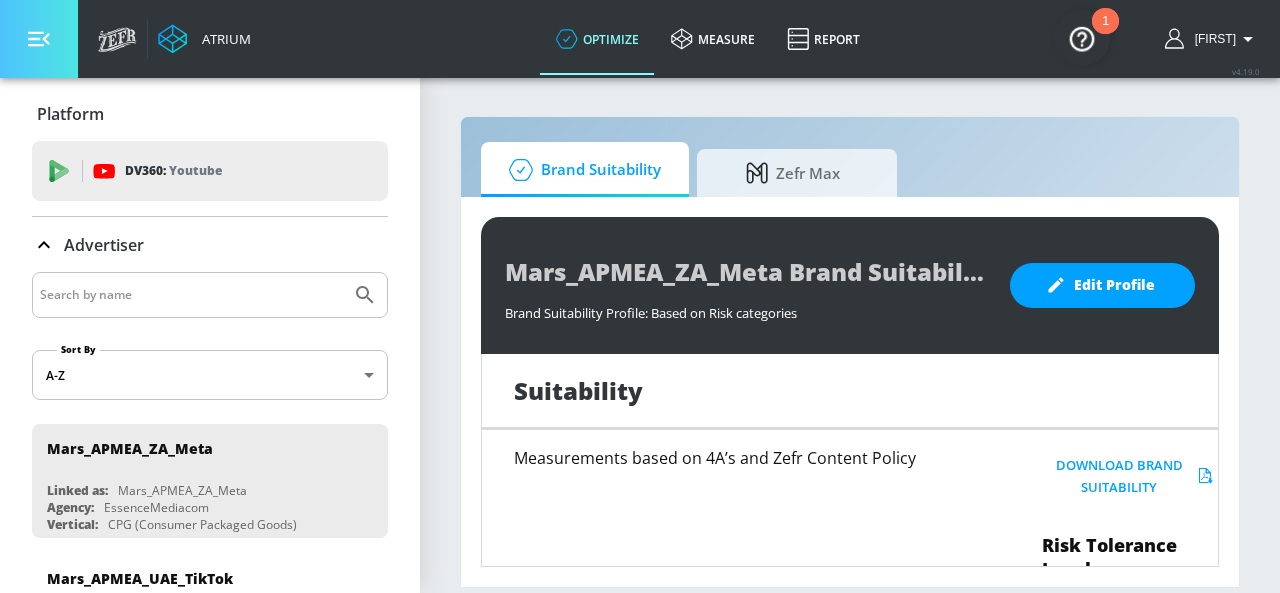 click at bounding box center (39, 39) 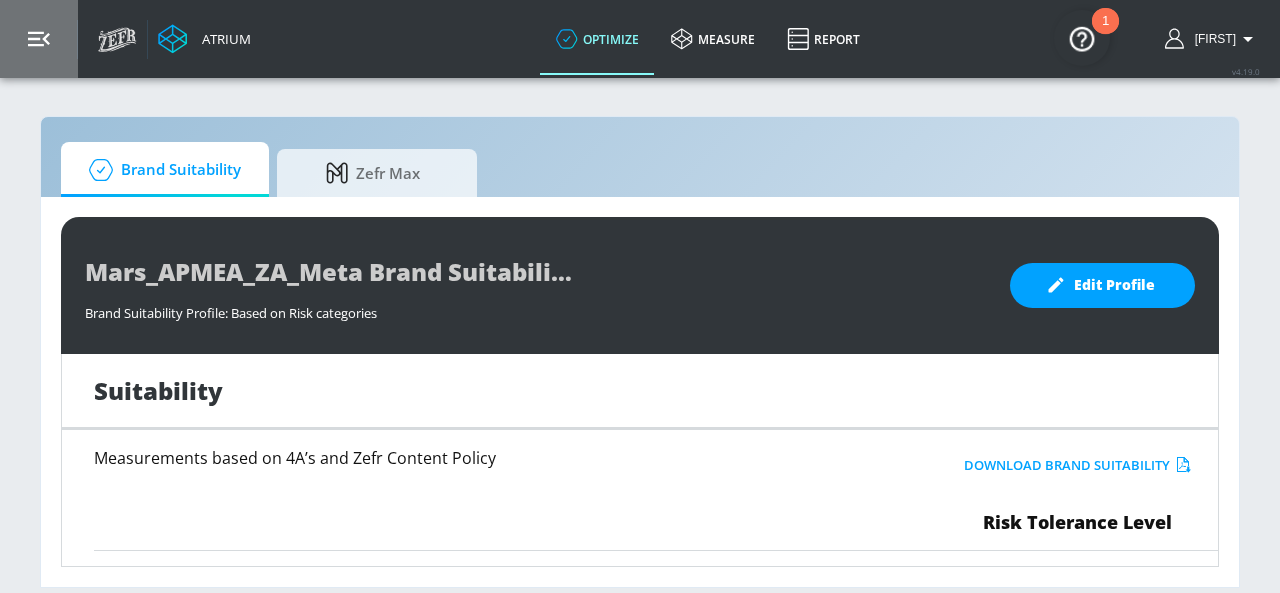 click 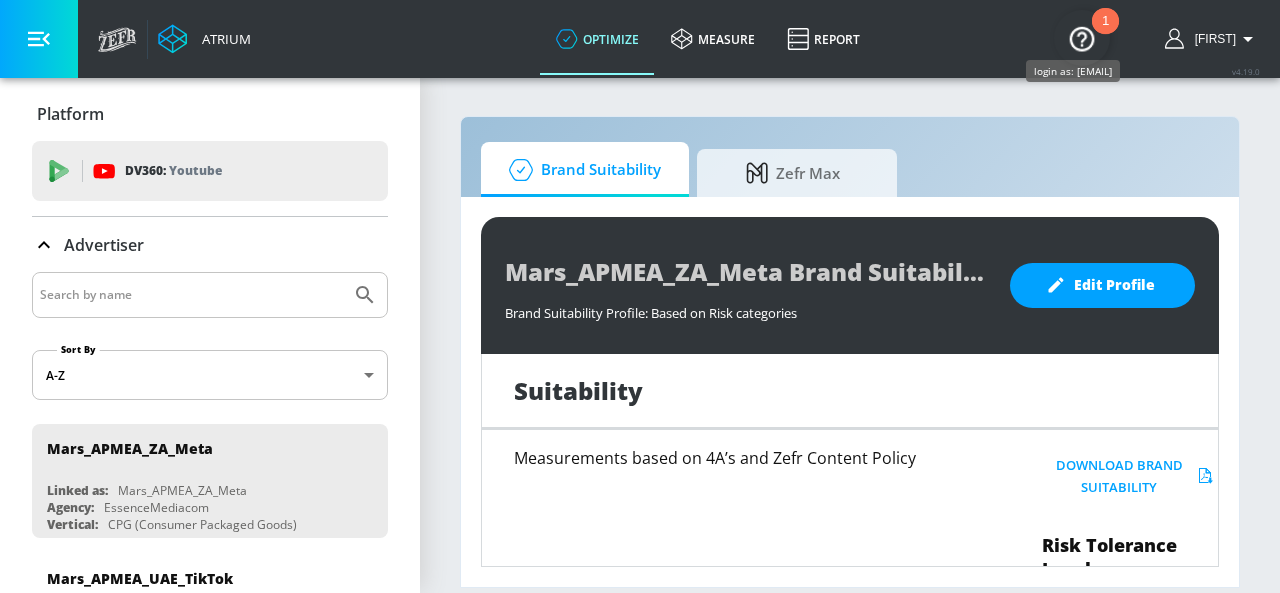 click on "Afrina" at bounding box center [1211, 39] 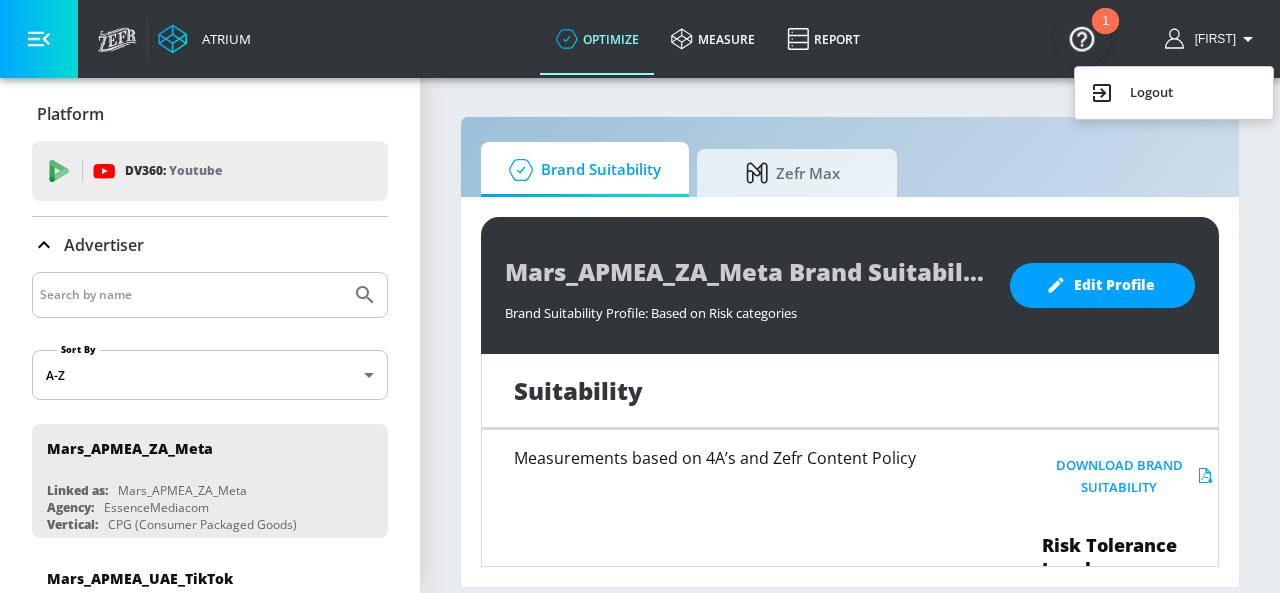 click at bounding box center (640, 296) 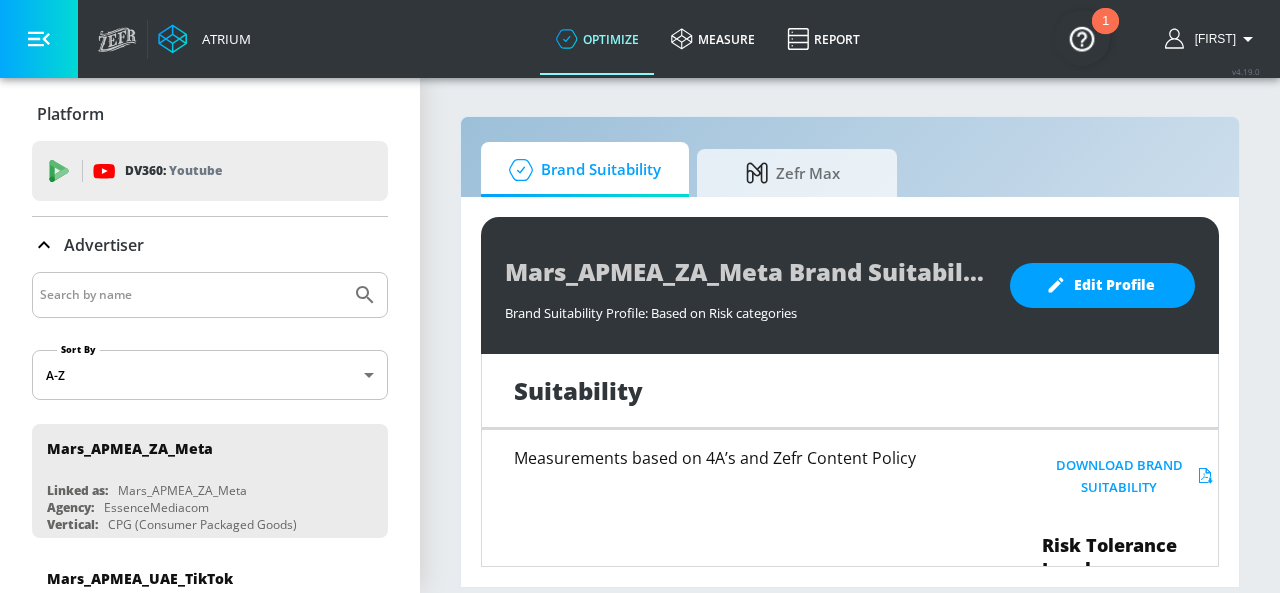 click 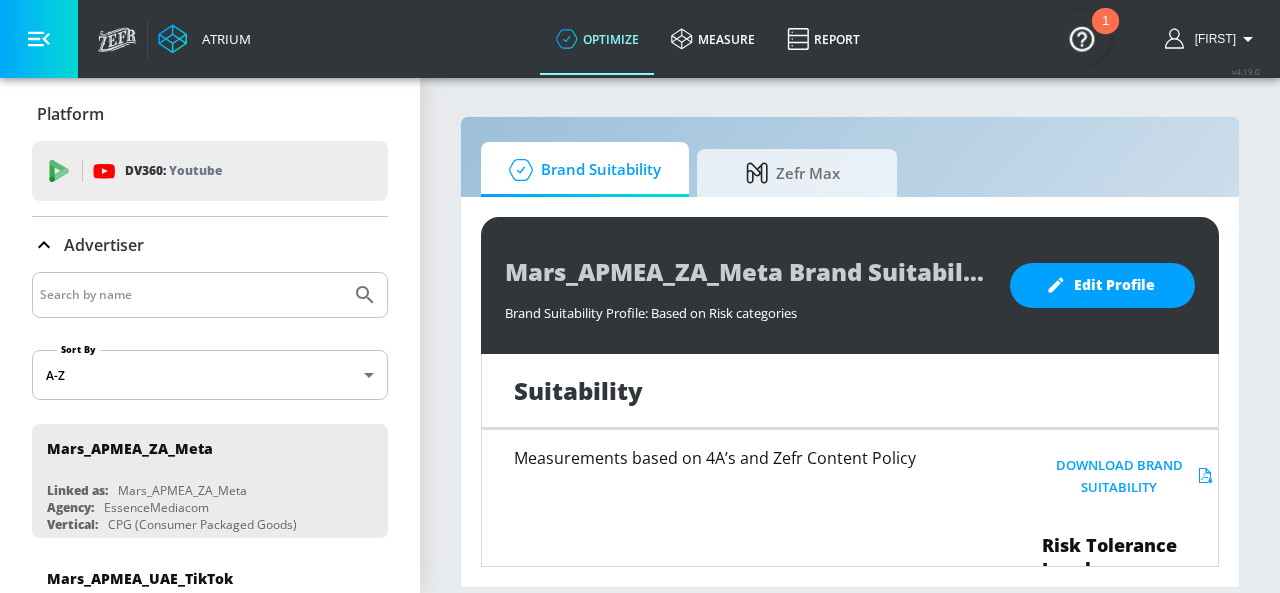 click on "Atrium" at bounding box center (222, 39) 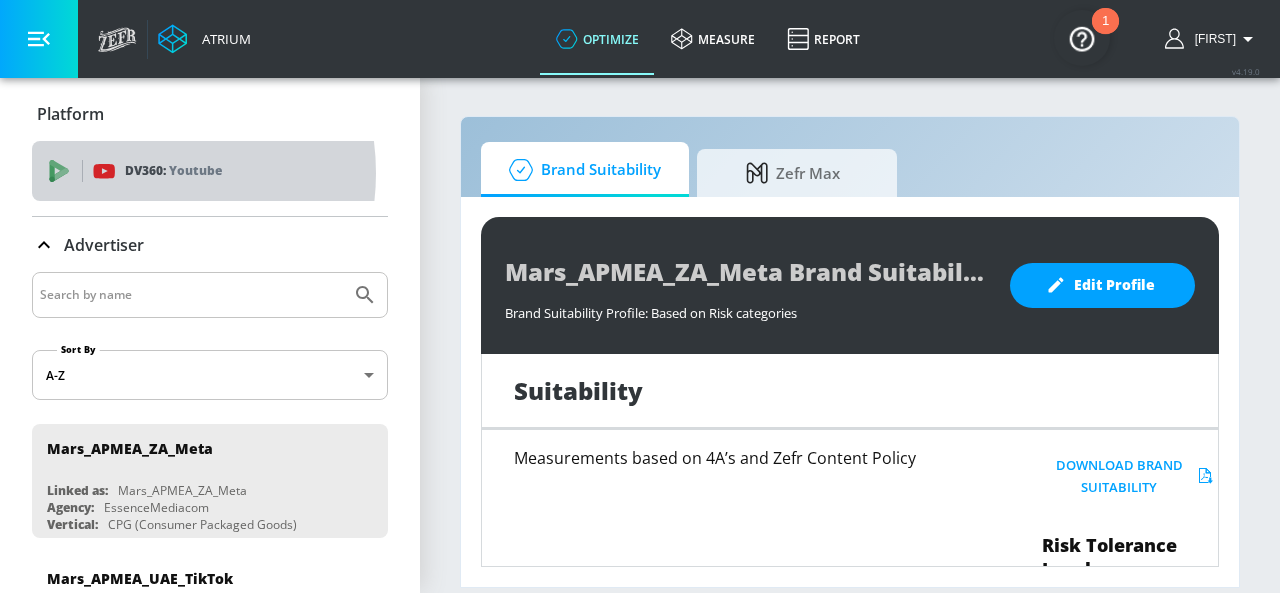 click on "DV360:   Youtube" at bounding box center (173, 171) 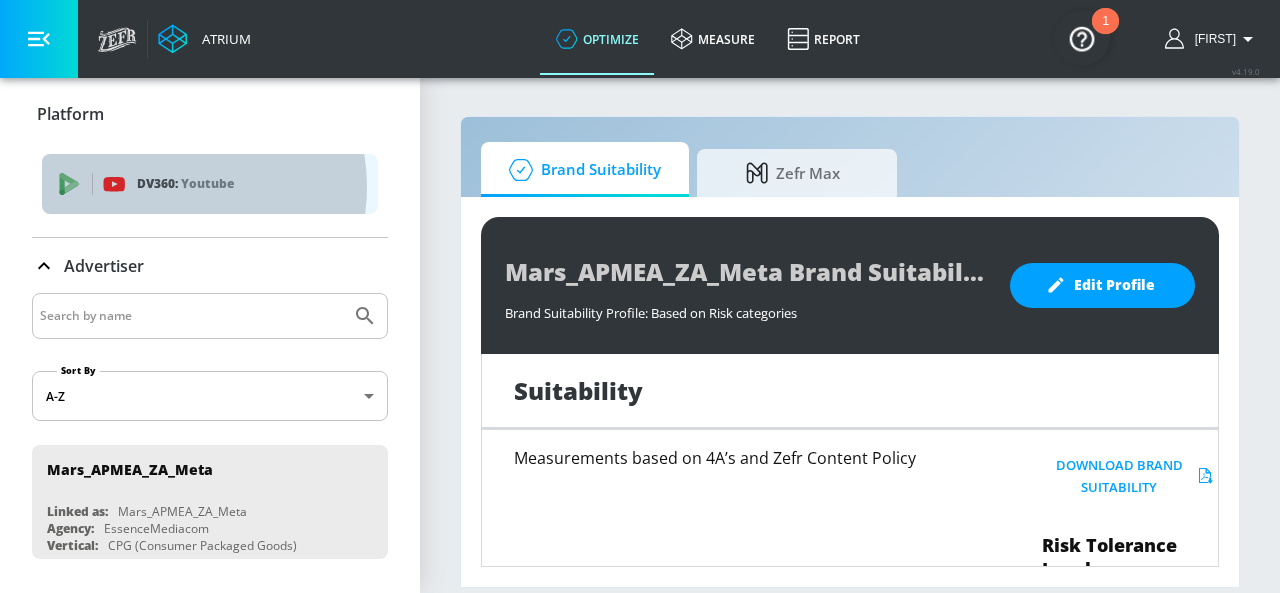 click on "DV360:   Youtube" at bounding box center (249, 184) 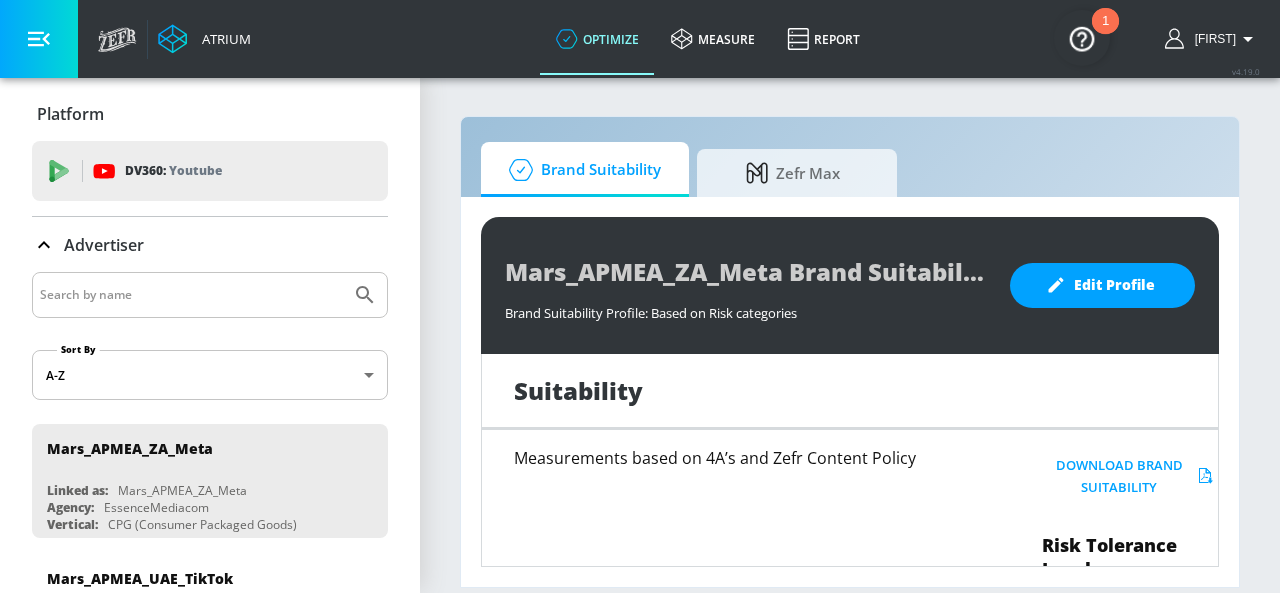 click at bounding box center (191, 295) 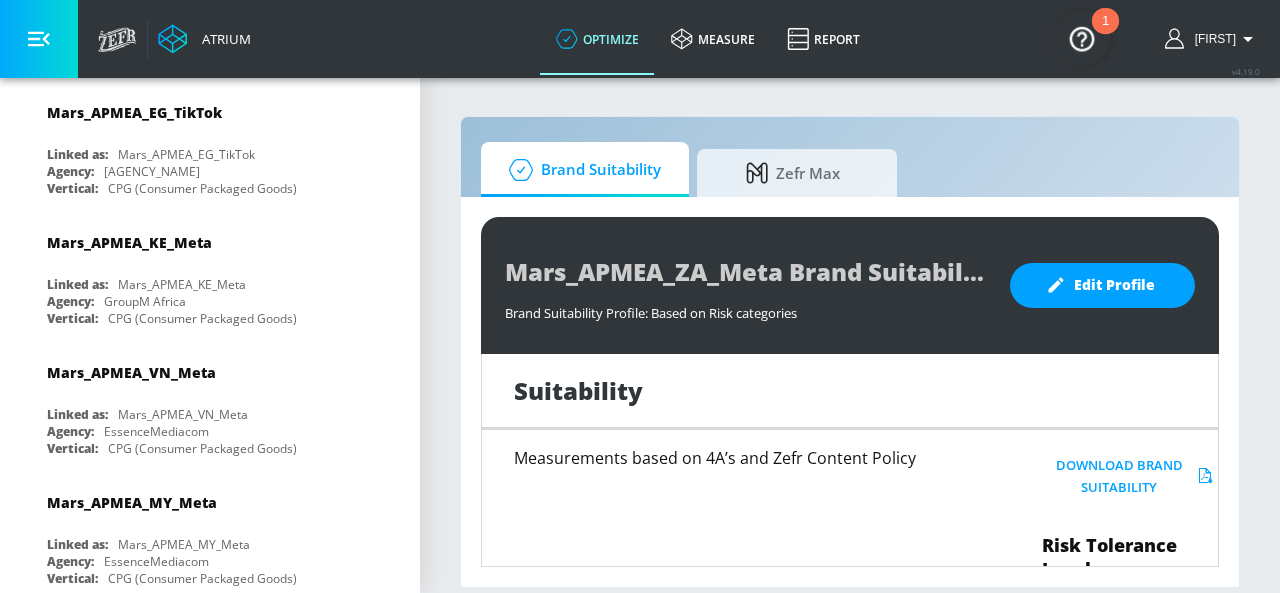 scroll, scrollTop: 0, scrollLeft: 0, axis: both 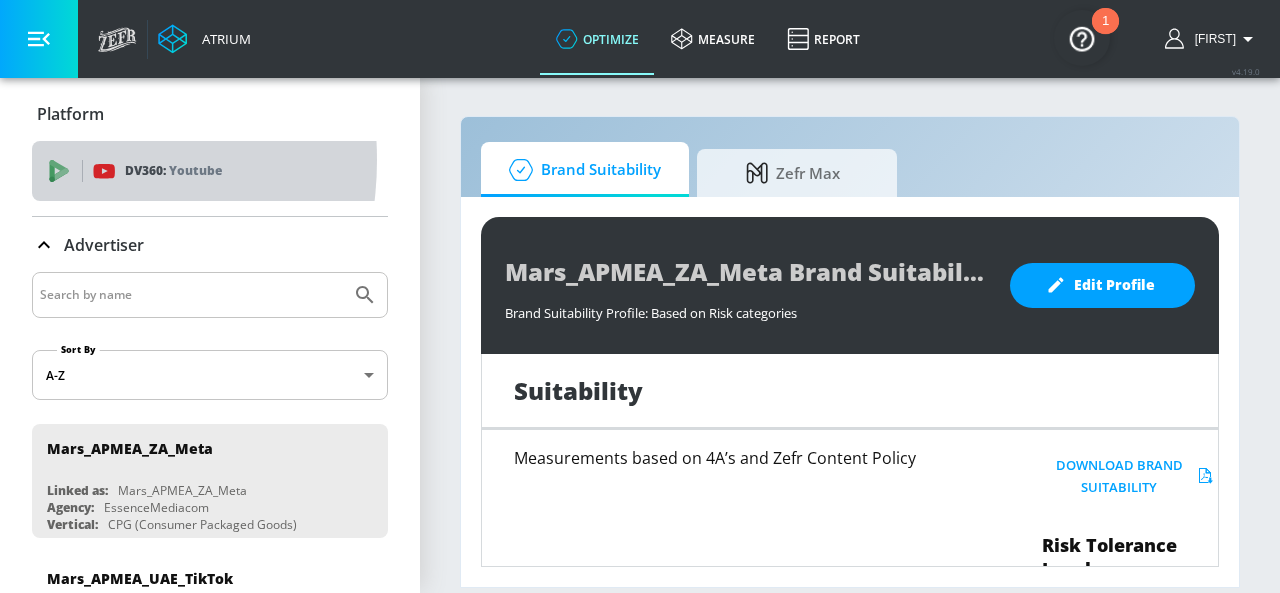 click on "DV360:   Youtube" at bounding box center (210, 171) 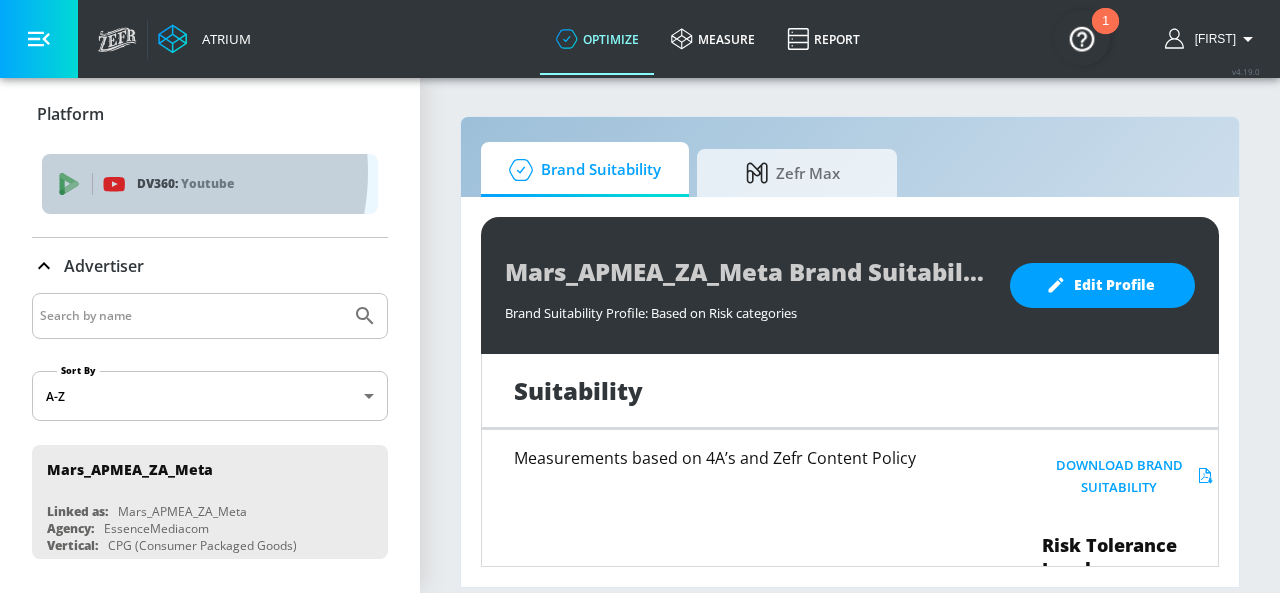 click on "DV360:   Youtube" at bounding box center [210, 184] 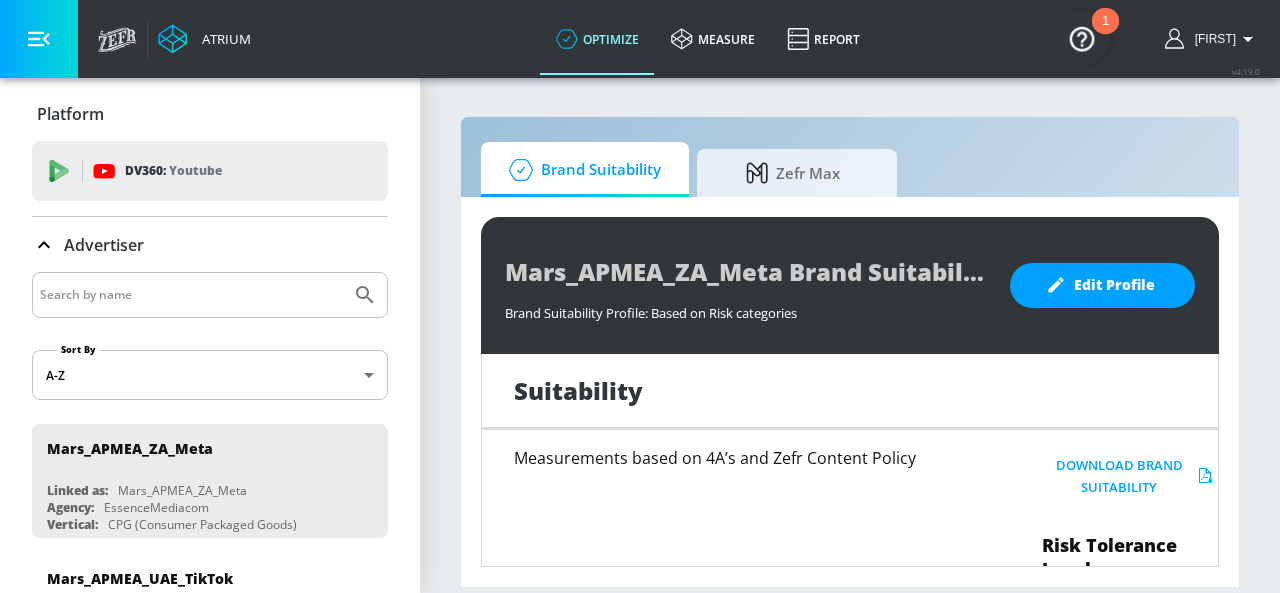 click on "Platform DV360:   Youtube DV360:   Youtube Advertiser Sort By A-Z asc ​ Mars_APMEA_ZA_Meta Linked as: Mars_APMEA_ZA_Meta Agency: EssenceMediacom Vertical: CPG (Consumer Packaged Goods) Mars_APMEA_UAE_TikTok Linked as: Mars_APMEA_GCC_TikTok Agency: EssenceMediacom Vertical: CPG (Consumer Packaged Goods) Mars_APMEA_EG_TikTok Linked as: Mars_APMEA_EG_TikTok Agency: Mediacom Egypt Vertical: CPG (Consumer Packaged Goods) Mars_APMEA_KE_Meta Linked as: Mars_APMEA_KE_Meta Agency: GroupM Africa Vertical: CPG (Consumer Packaged Goods) Mars_APMEA_VN_Meta Linked as: Mars_APMEA_VN_Meta Agency: EssenceMediacom Vertical: CPG (Consumer Packaged Goods) Mars_APMEA_MY_Meta Linked as: Mars_APMEA_MY_Meta Agency: EssenceMediacom Vertical: CPG (Consumer Packaged Goods) Mars_APMEA_IN_Meta Linked as: Mars_APMEA_IN_Meta Agency: EssenceMediacom Vertical: CPG (Consumer Packaged Goods) Mars_APMEA_TH_Meta Linked as: Mars_APMEA_TH_Meta Agency: EssenceMediacom Vertical: CPG (Consumer Packaged Goods) Mars_APMEA_SG_Meta Linked as: Agency:" at bounding box center (210, 1811) 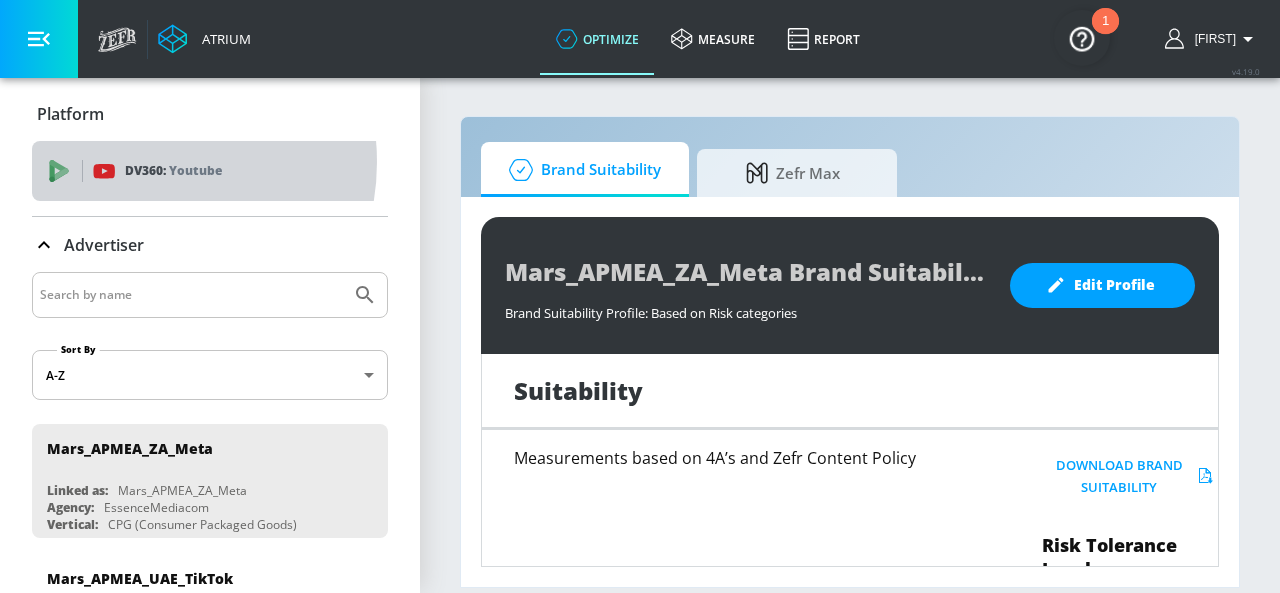click on "DV360:   Youtube" at bounding box center (173, 171) 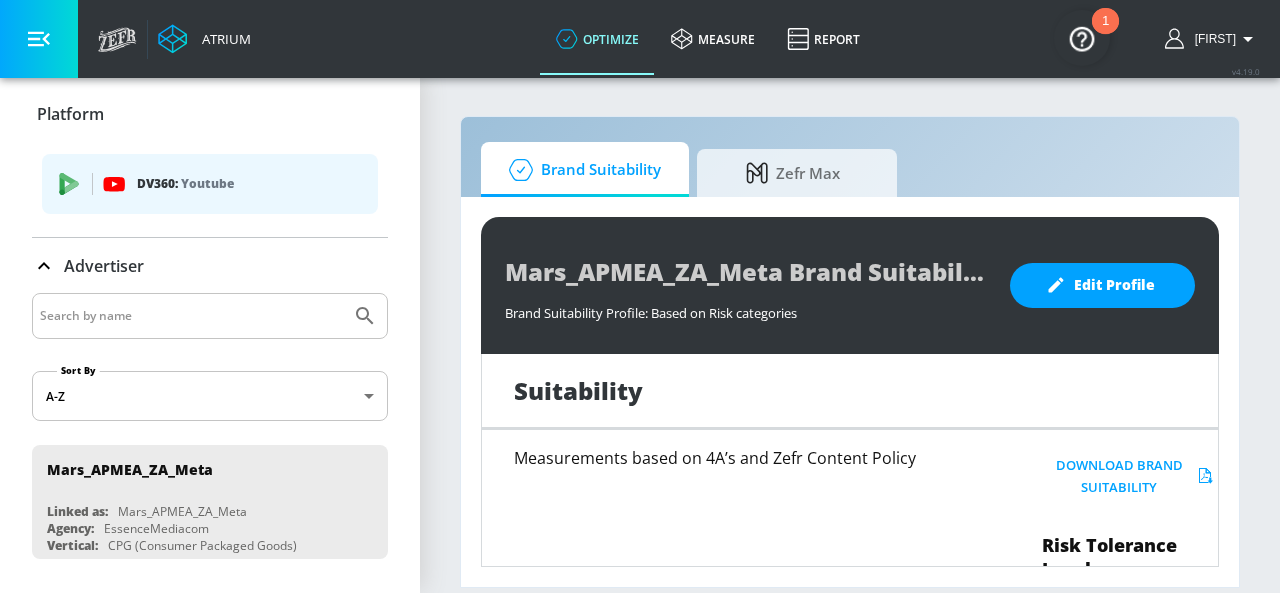 click 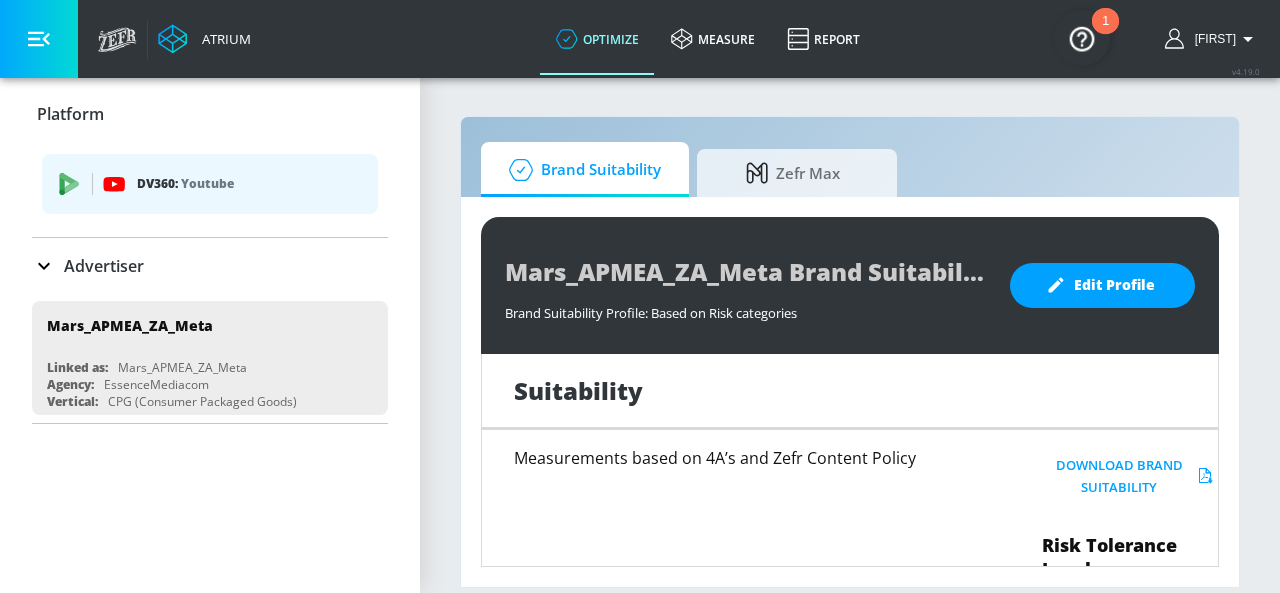click on "Advertiser" at bounding box center [104, 266] 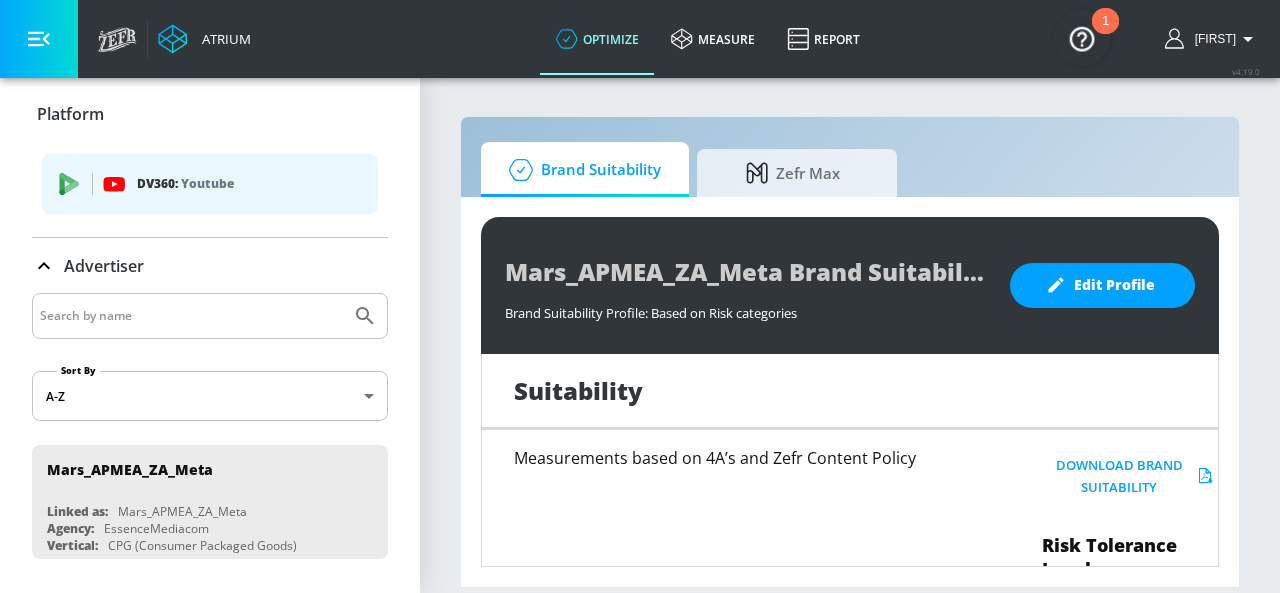 click at bounding box center [210, 316] 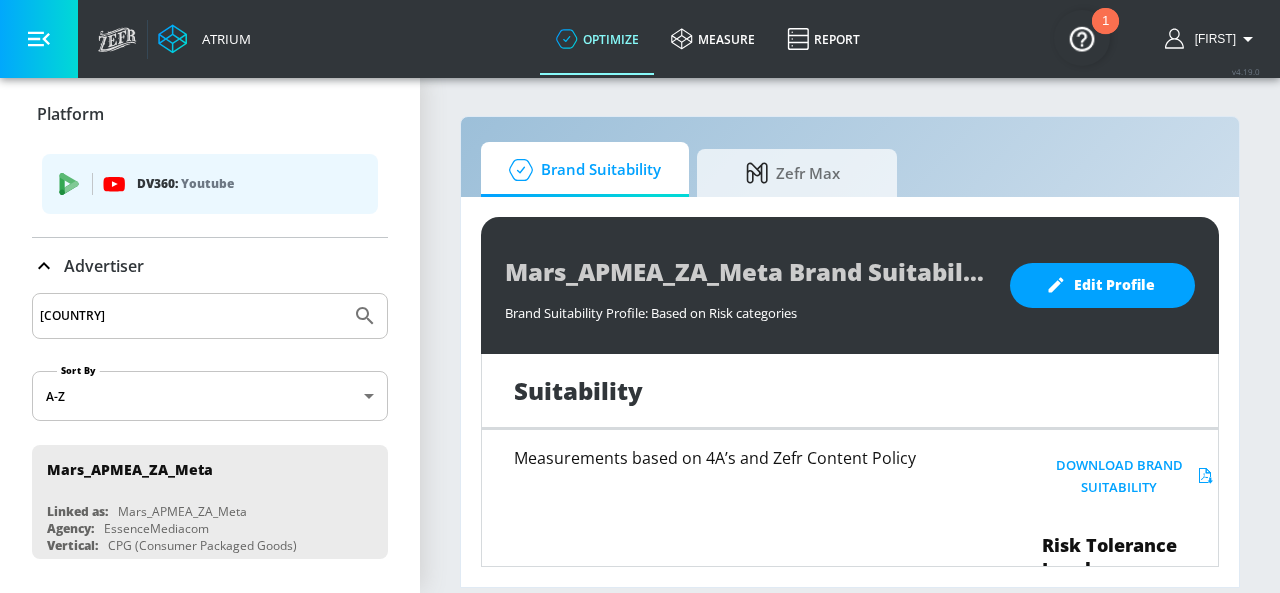 type on "egy" 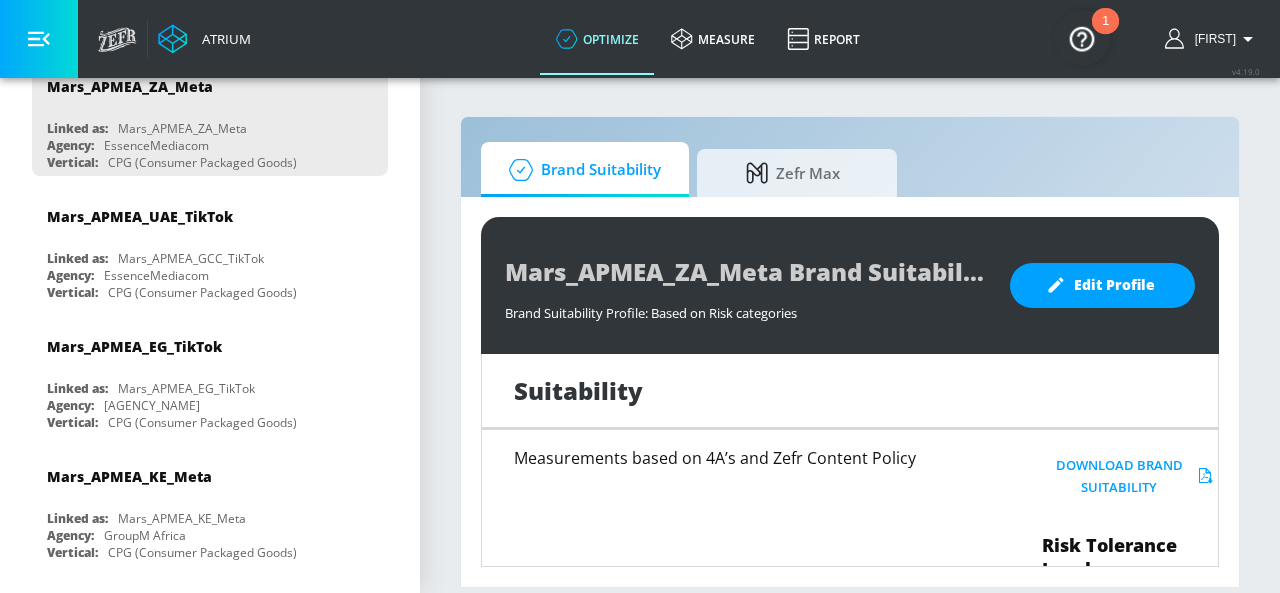 scroll, scrollTop: 386, scrollLeft: 0, axis: vertical 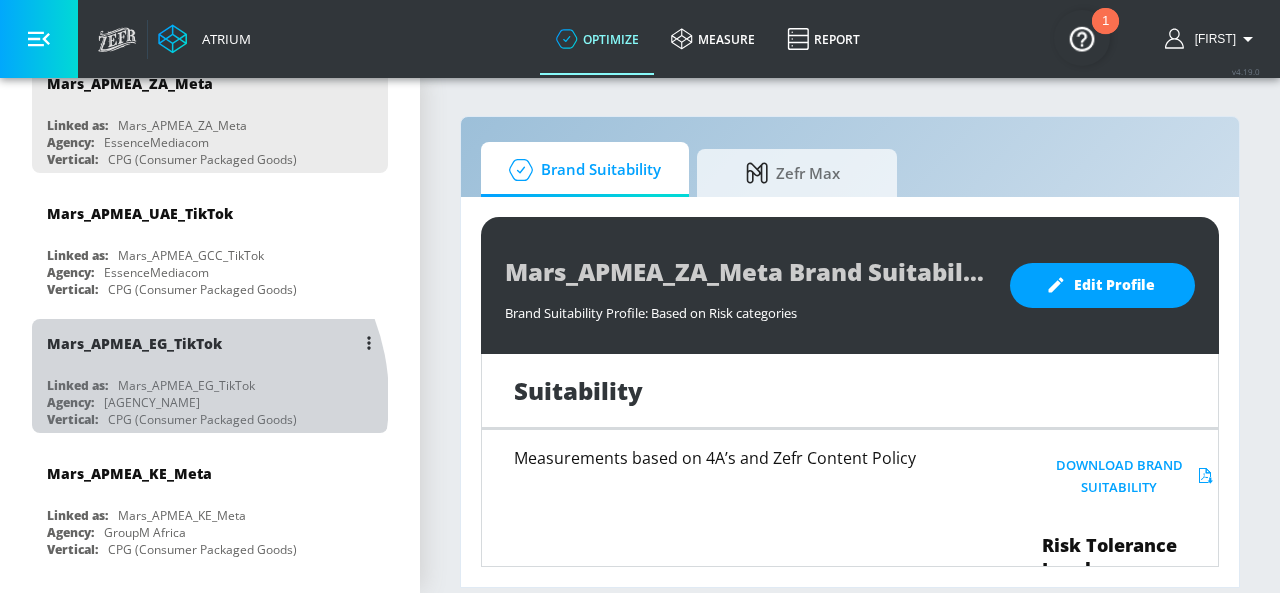 click on "Mediacom Egypt" at bounding box center [152, 402] 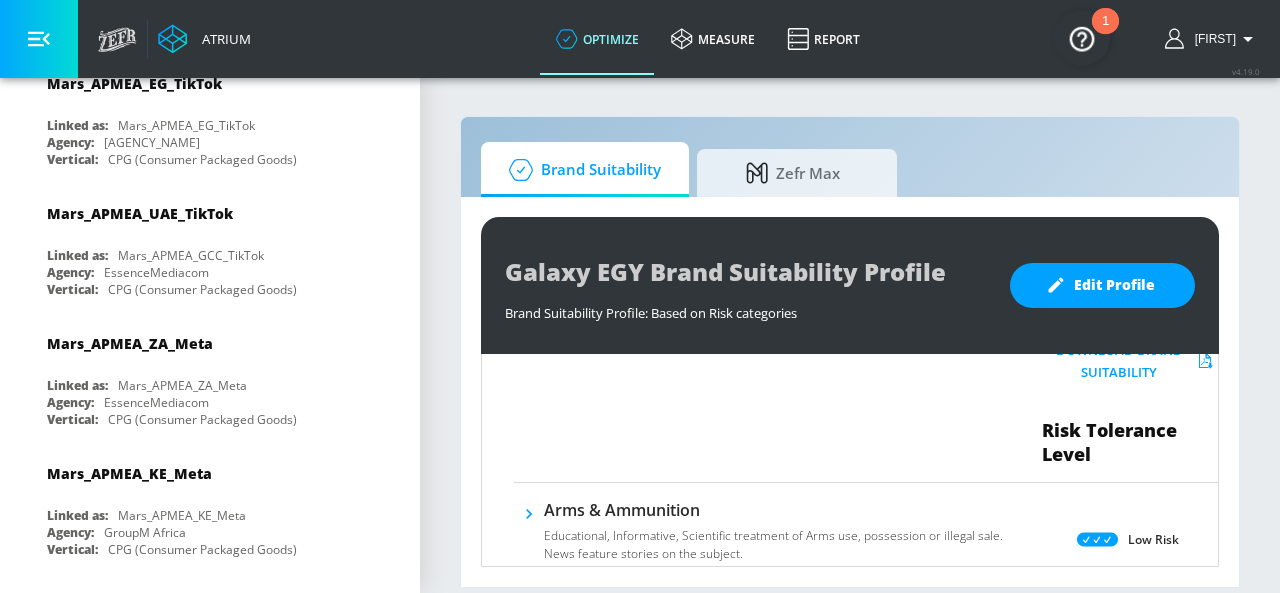 scroll, scrollTop: 0, scrollLeft: 0, axis: both 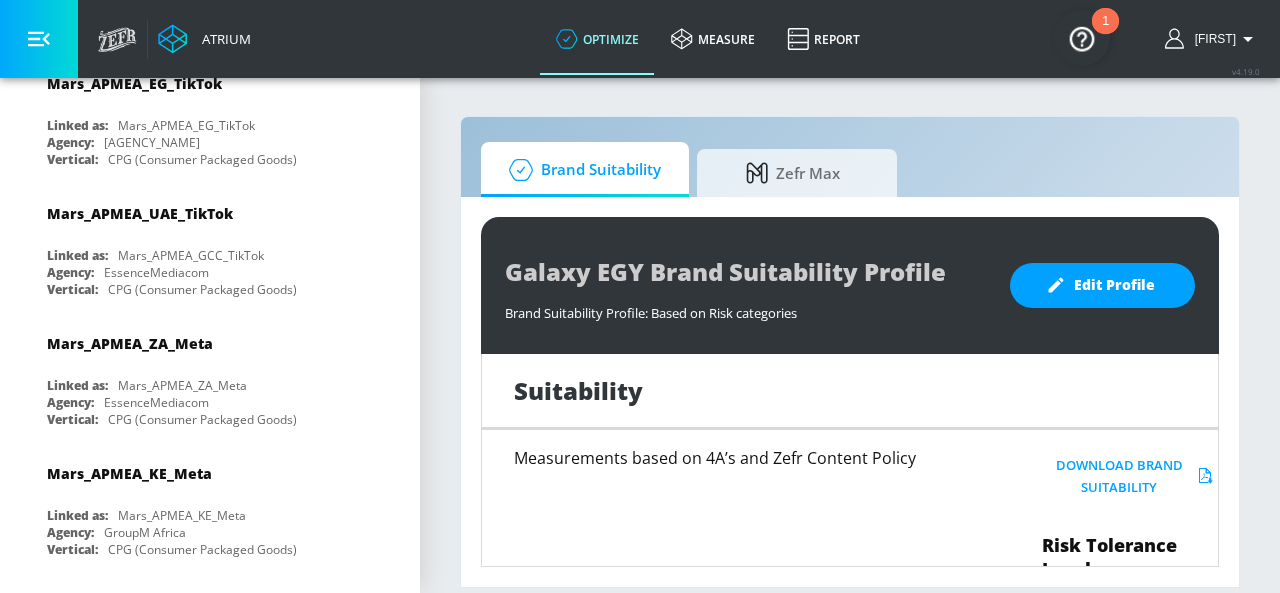 click at bounding box center [1082, 38] 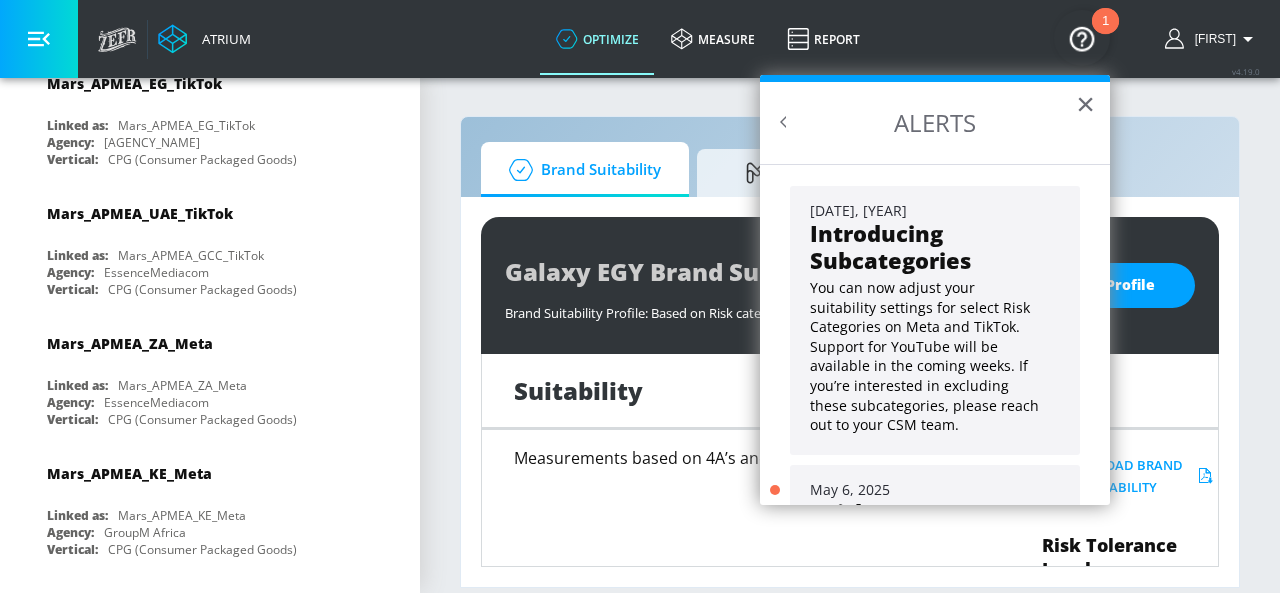 scroll, scrollTop: 179, scrollLeft: 0, axis: vertical 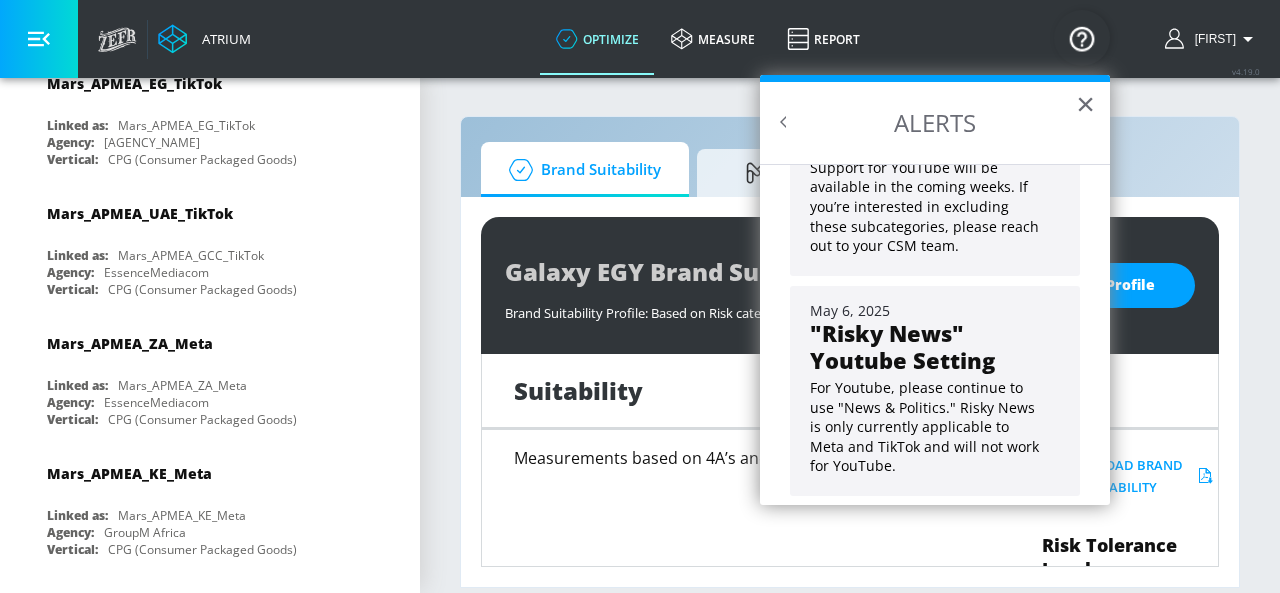 drag, startPoint x: 1086, startPoint y: 107, endPoint x: 1077, endPoint y: 95, distance: 15 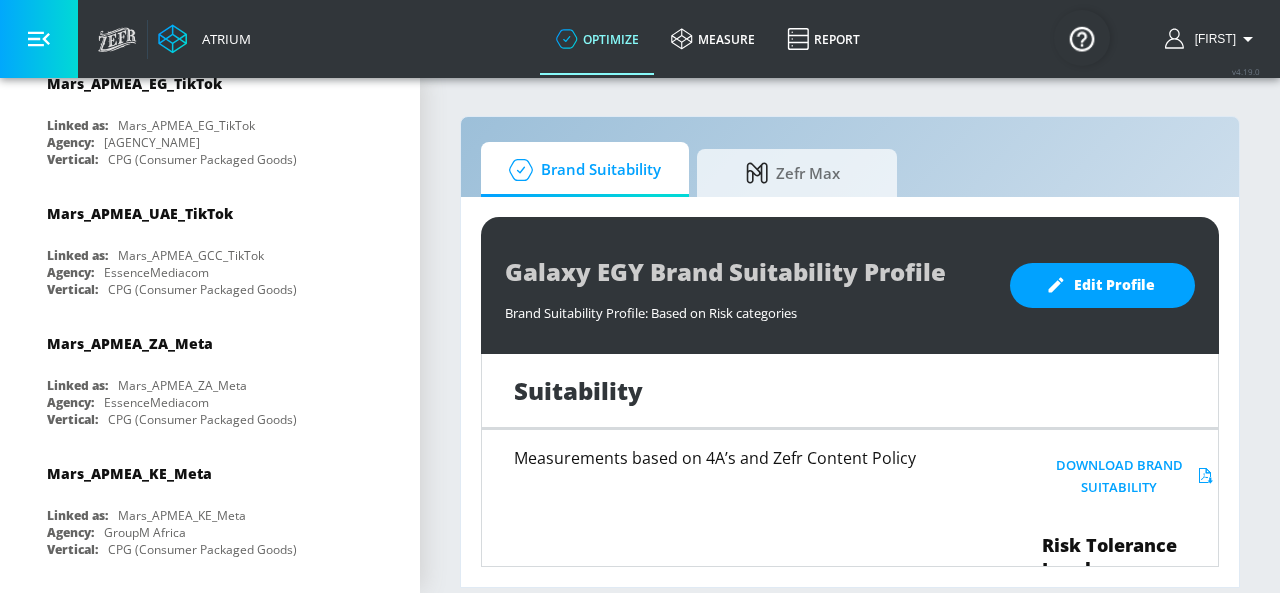 click on "Brand Suitability Zefr Max Galaxy EGY Brand Suitability Profile Brand Suitability Profile: Based on Risk categories Edit Profile Suitability Measurements based on 4A’s and Zefr Content Policy Download Brand Suitability Risk Tolerance Level Arms & Ammunition Educational, Informative, Scientific treatment of Arms use, possession or illegal sale. News feature stories on the subject.
Low Risk Crime & Harmful Acts  Educational, Informative, Scientific treatment of crime or criminal acts or human rights violations. News feature stories on the subject.
Low Risk Death, Injury or Military Conflict Educational, Informative, Scientific treatment of Arms use, possession or illegal sale. News feature stories on the subject.
Low Risk Drugs / Tobacco / Alcohol Dramatic depiction of illegal drug use/prescription abuse, tobacco, vaping or alcohol use presented in the context of entertainment. Breaking News or Op–Ed coverage of illegal drug use/prescription abuse, tobacco, vaping or alcohol use.
Medium Risk" at bounding box center [850, 334] 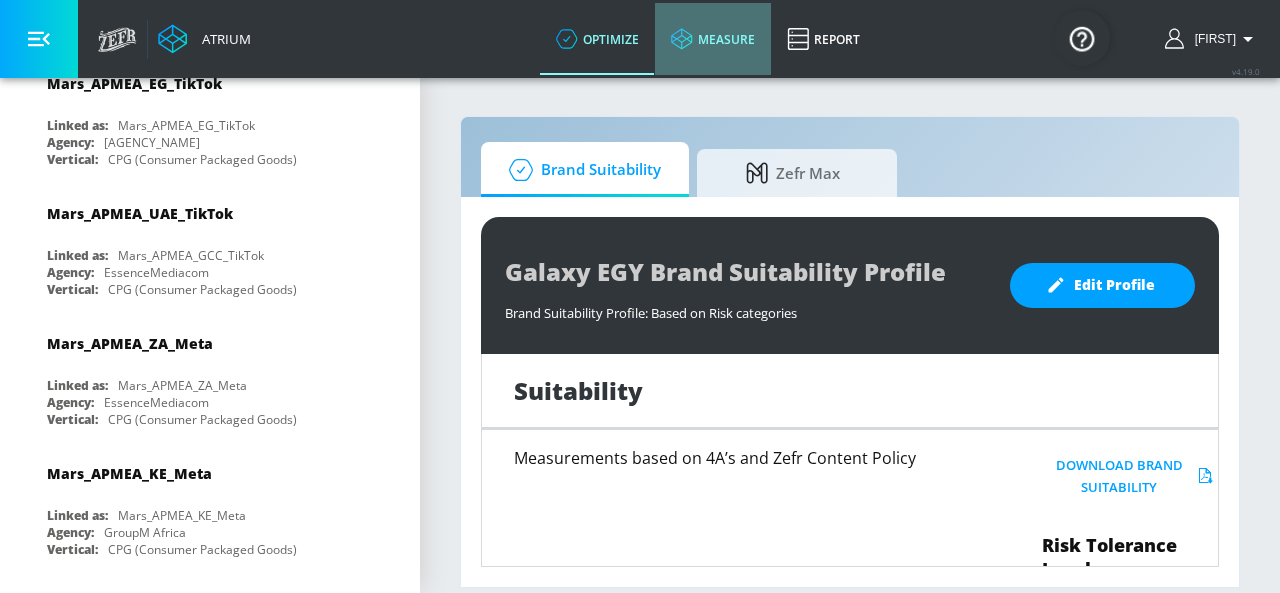 click on "measure" at bounding box center [713, 39] 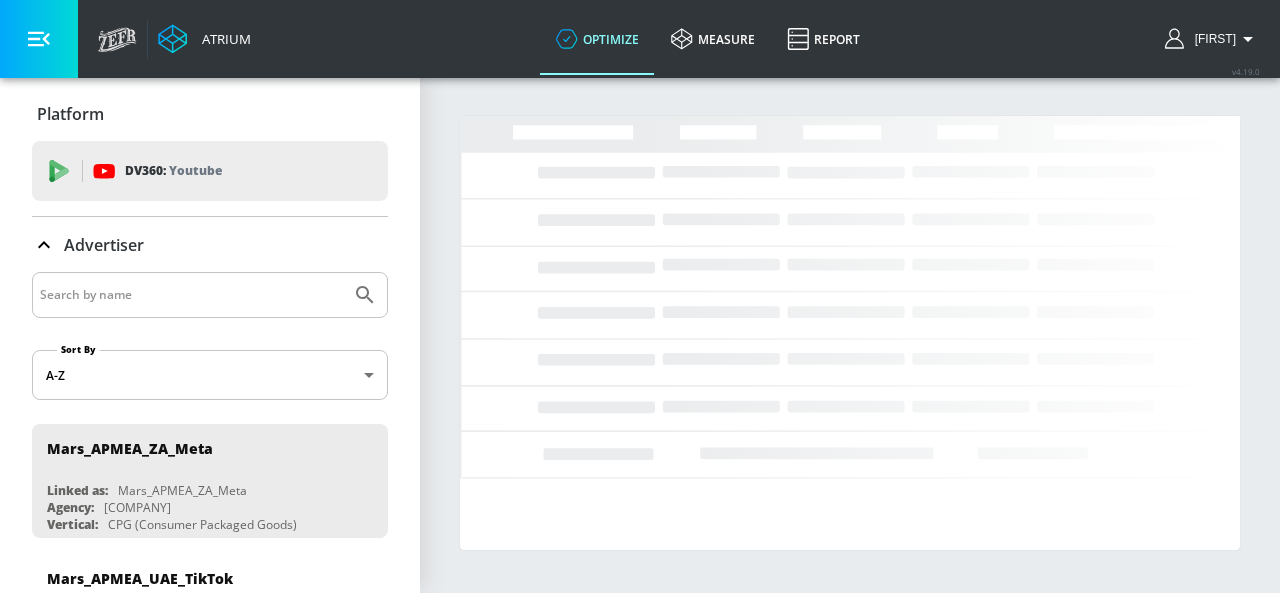 scroll, scrollTop: 0, scrollLeft: 0, axis: both 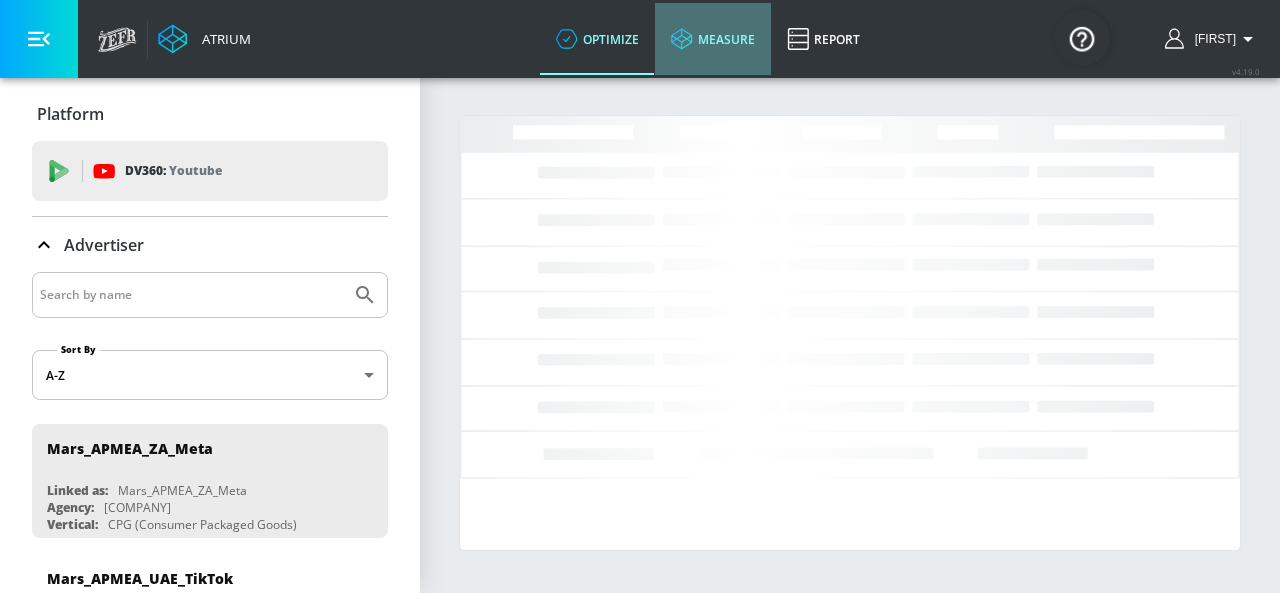 click on "measure" at bounding box center [713, 39] 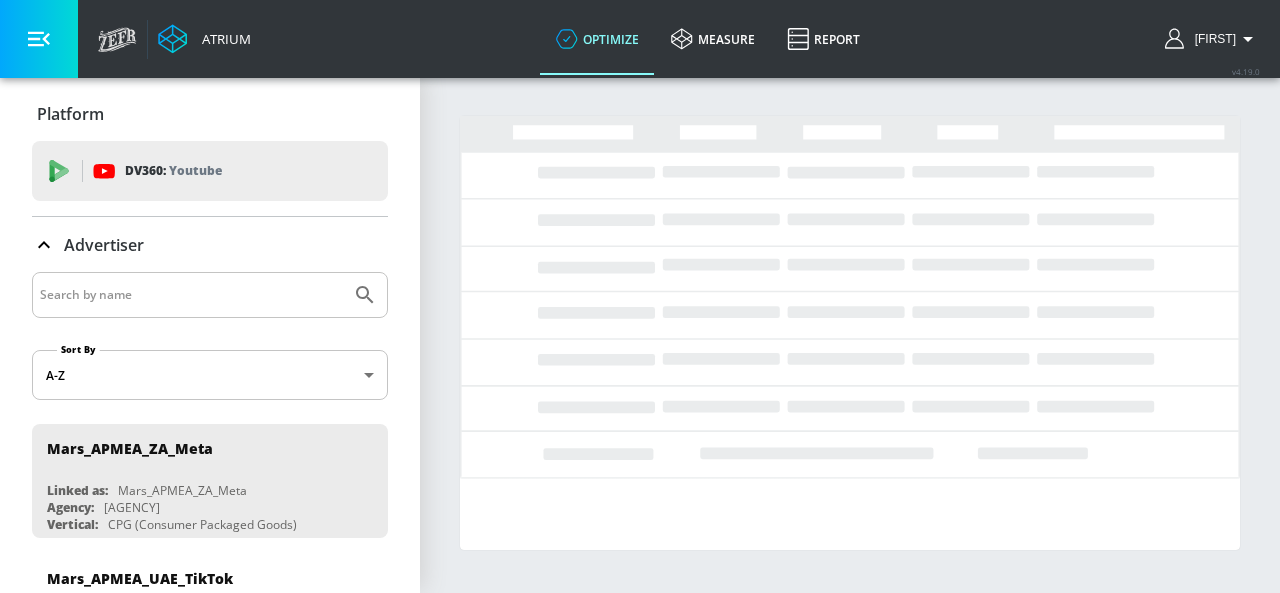 scroll, scrollTop: 0, scrollLeft: 0, axis: both 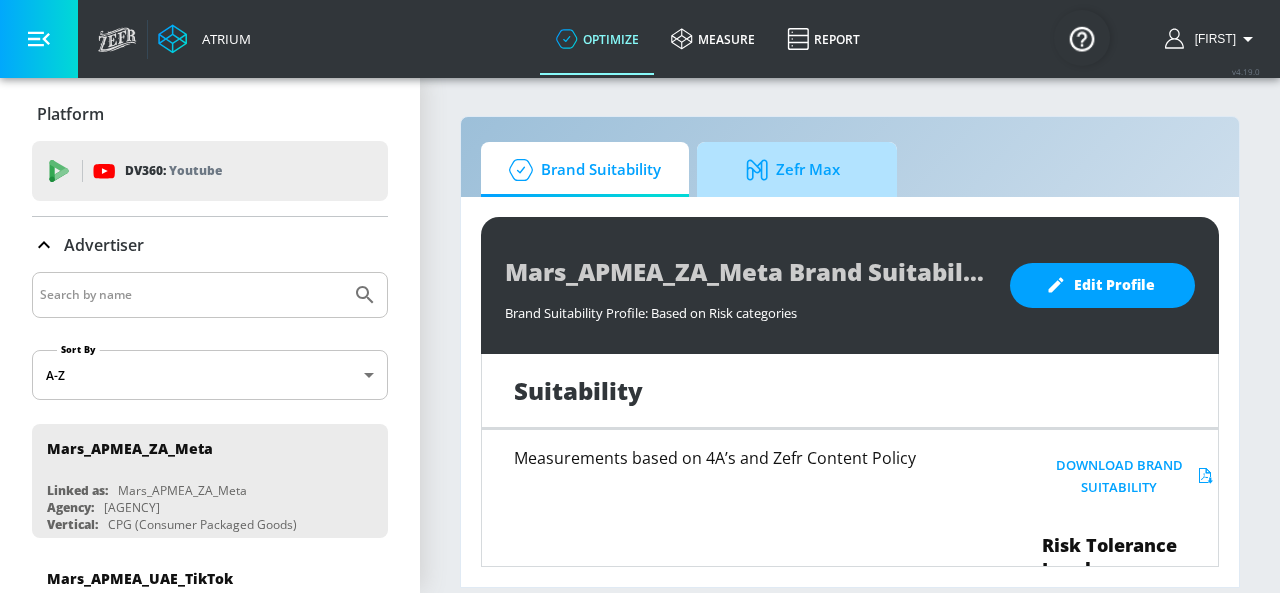 click on "Zefr Max" at bounding box center [793, 170] 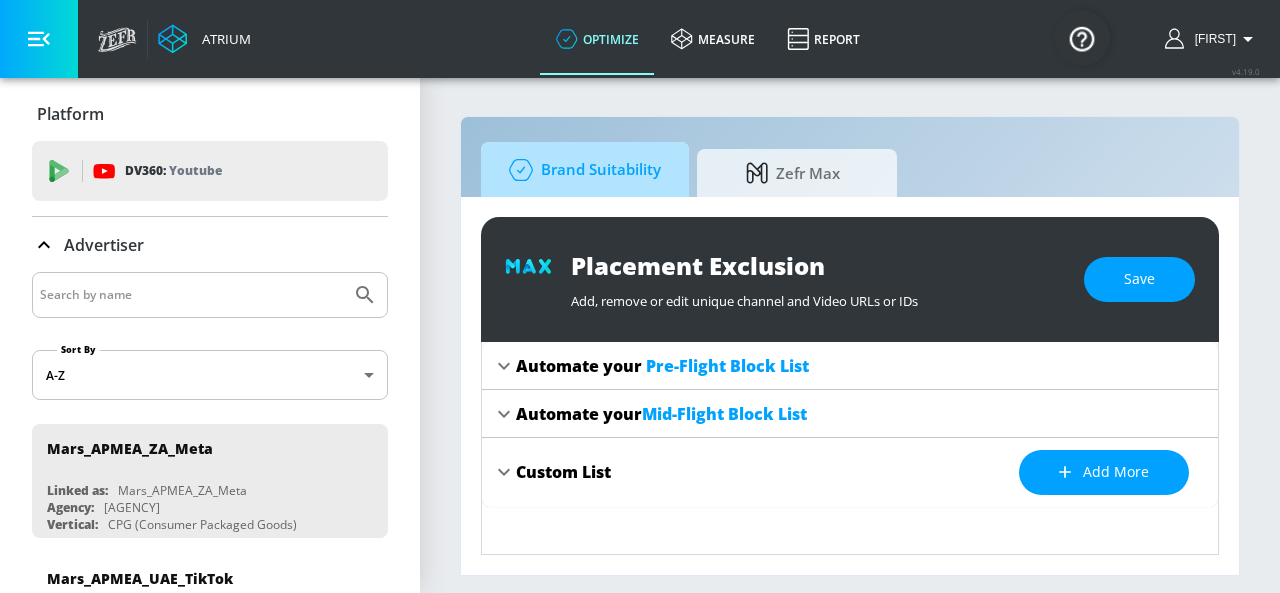 click on "Brand Suitability" at bounding box center (581, 170) 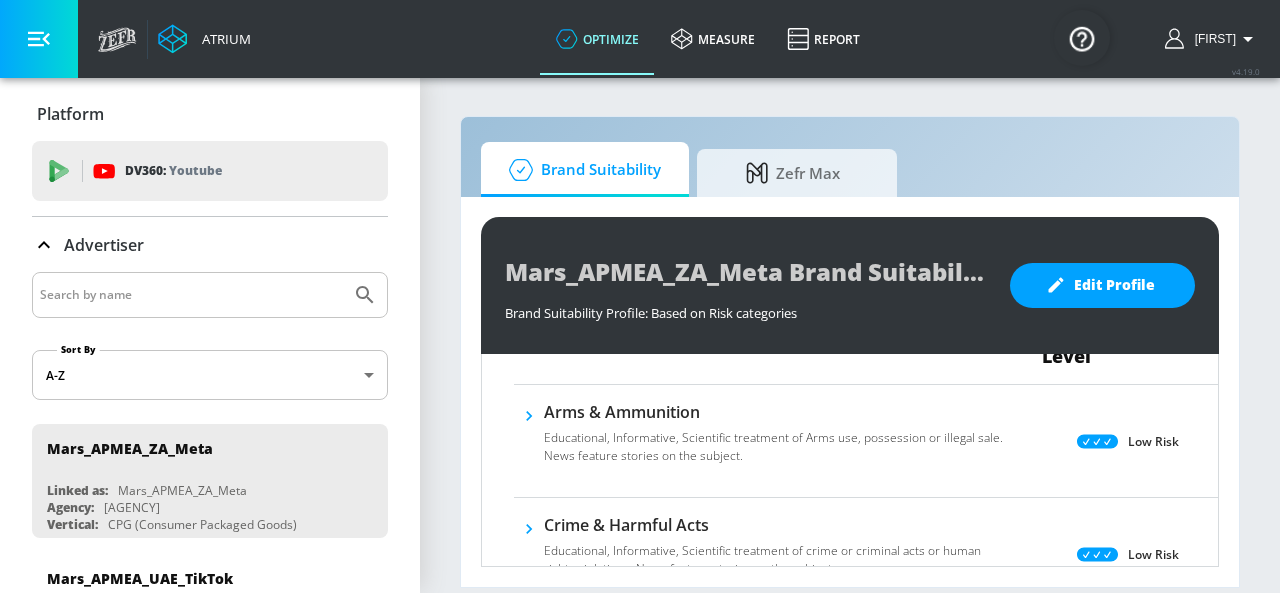 scroll, scrollTop: 0, scrollLeft: 0, axis: both 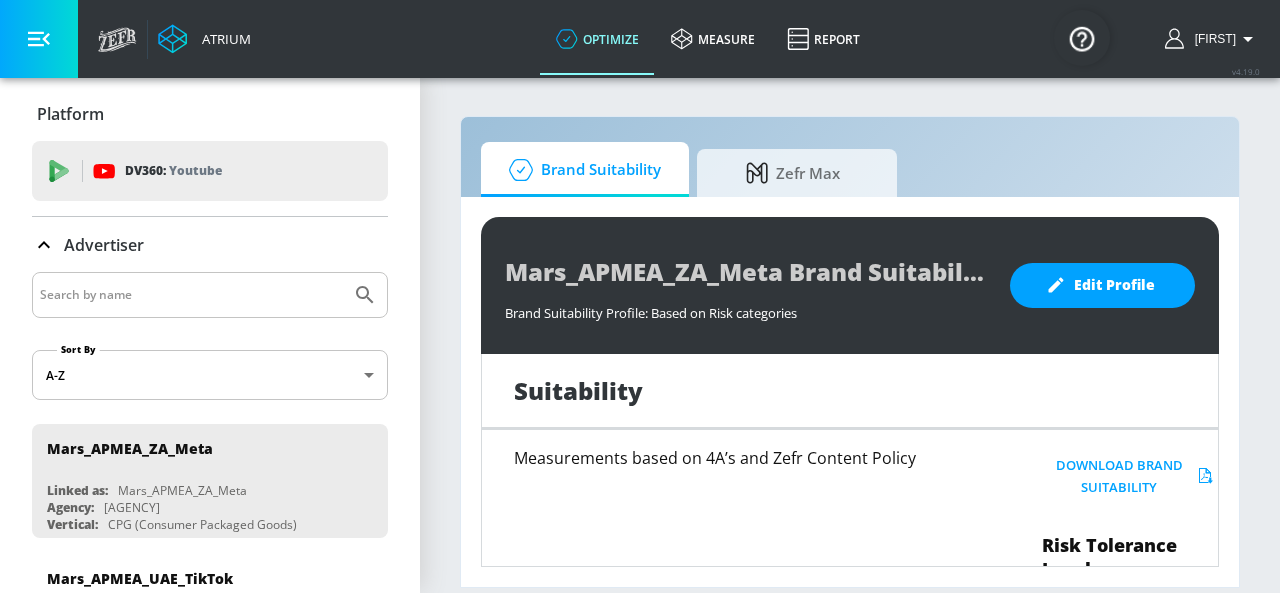 click at bounding box center (191, 295) 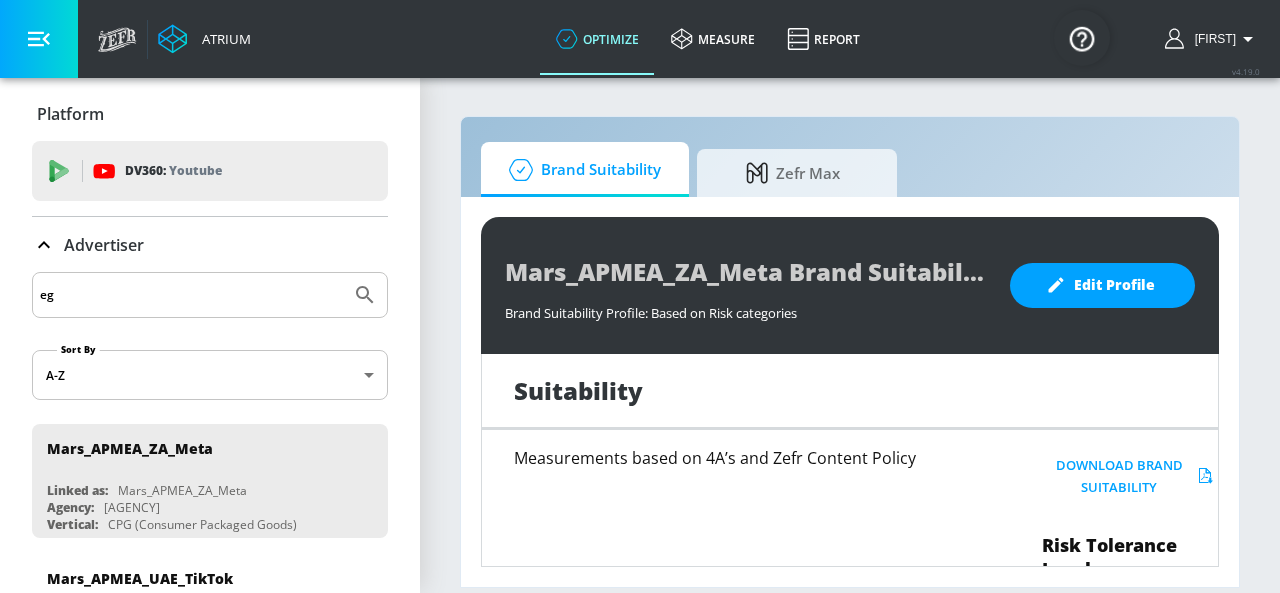 type on "eg" 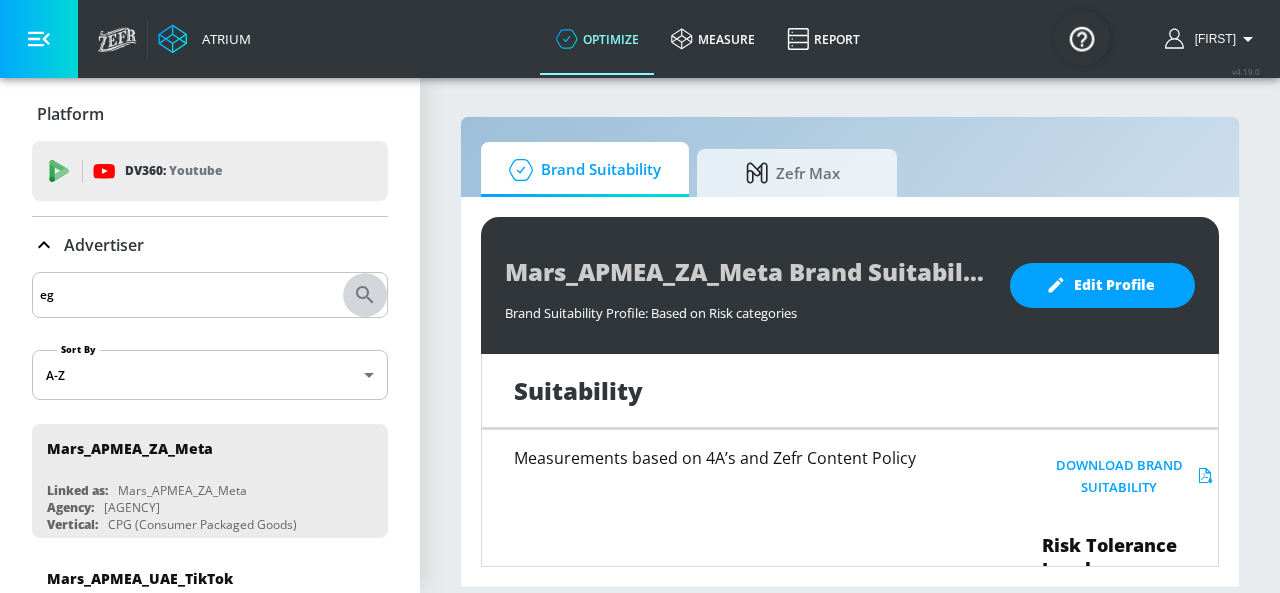click 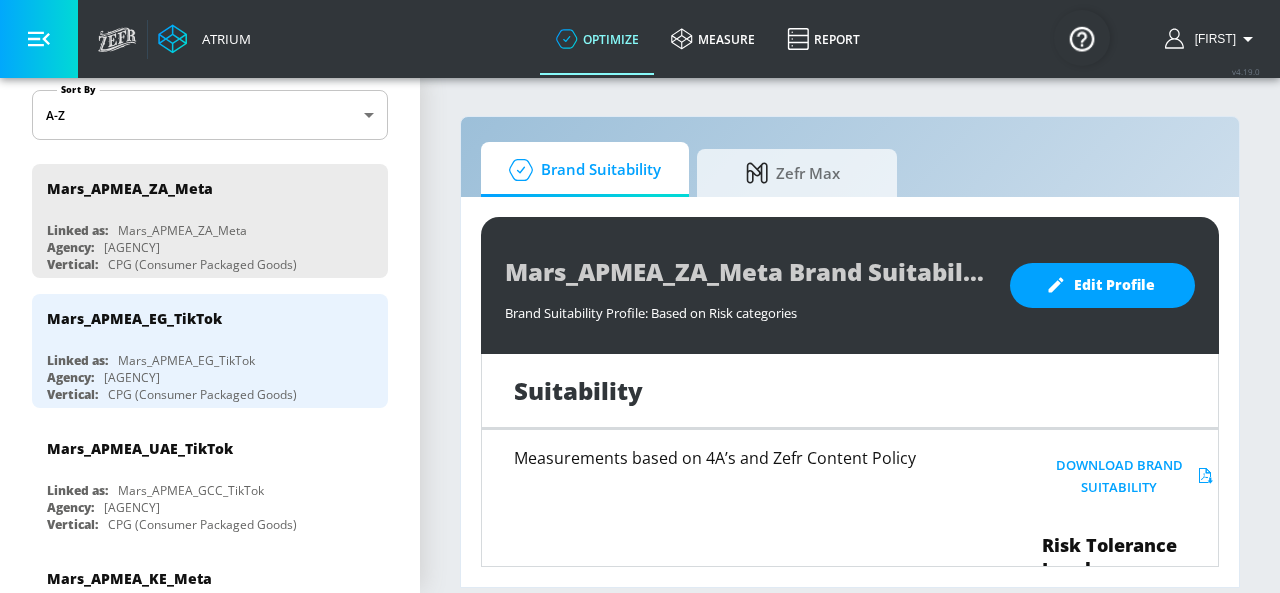 scroll, scrollTop: 268, scrollLeft: 0, axis: vertical 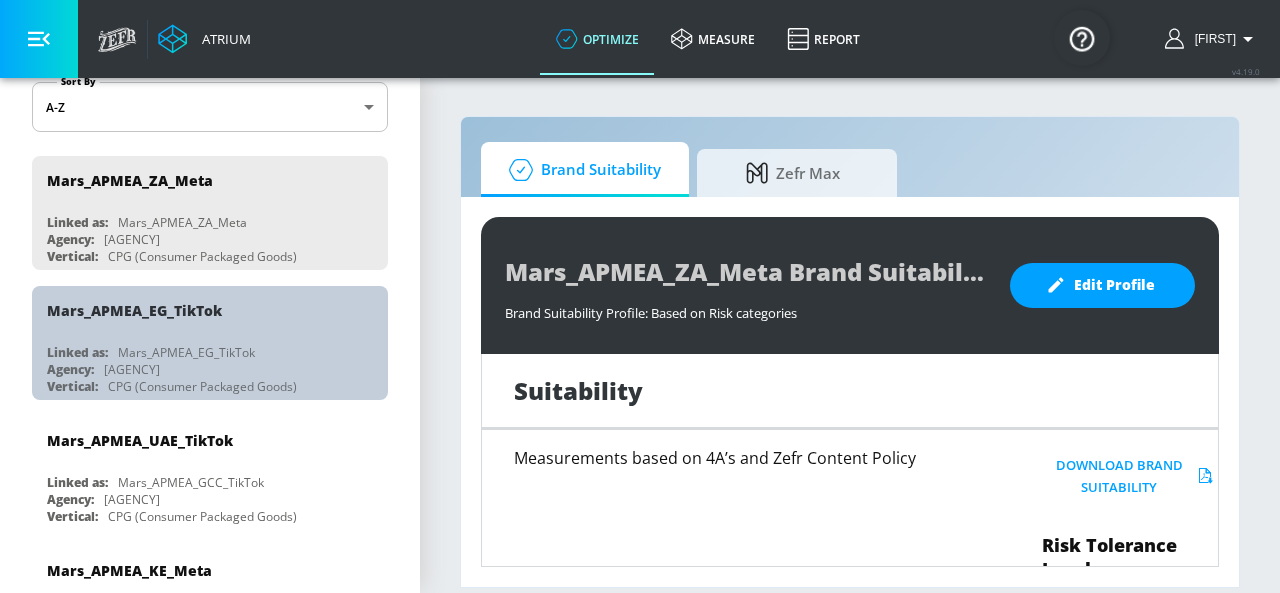 click on "Agency: Mediacom Egypt" at bounding box center [215, 369] 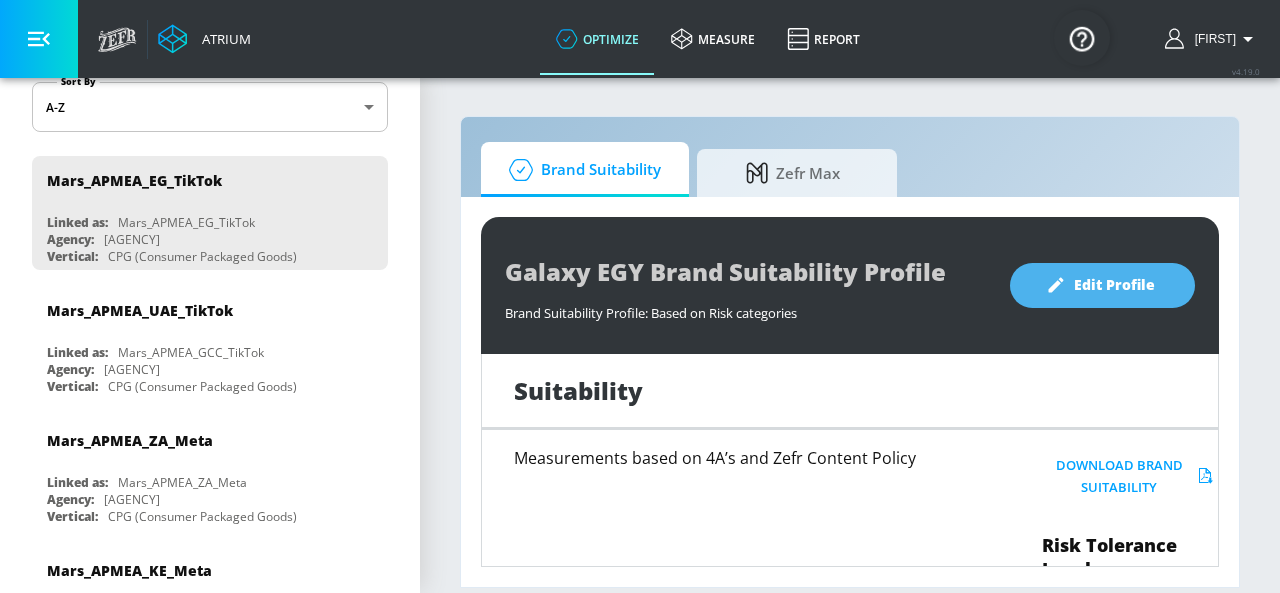 click on "Edit Profile" at bounding box center (1102, 285) 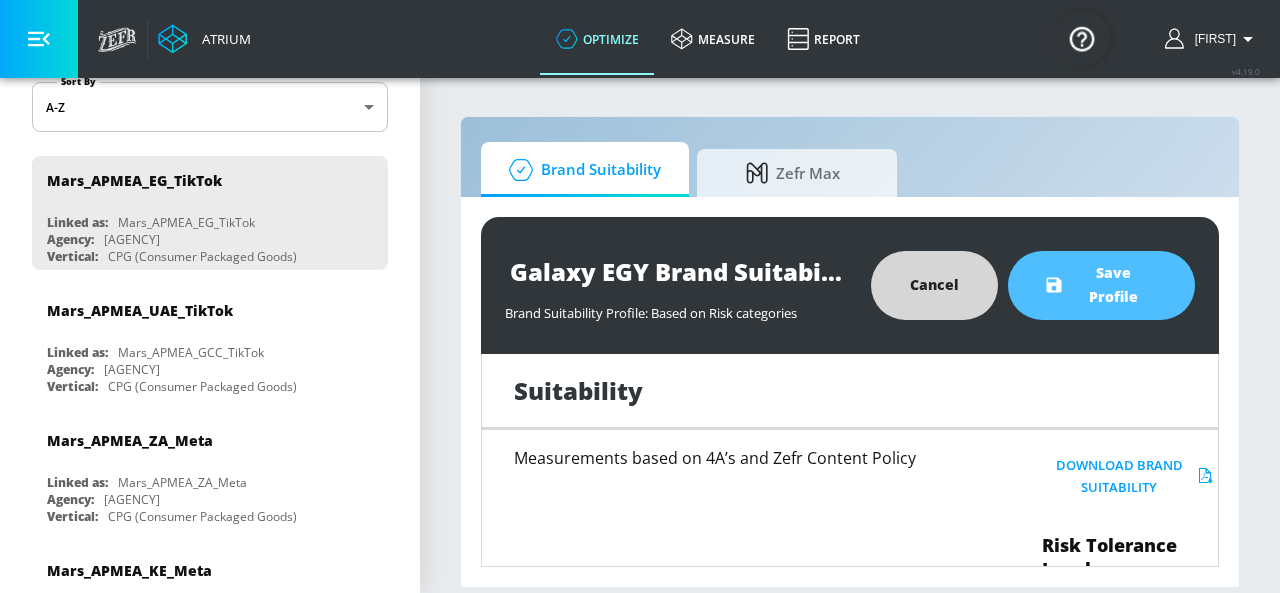 click on "Save Profile" at bounding box center (1101, 285) 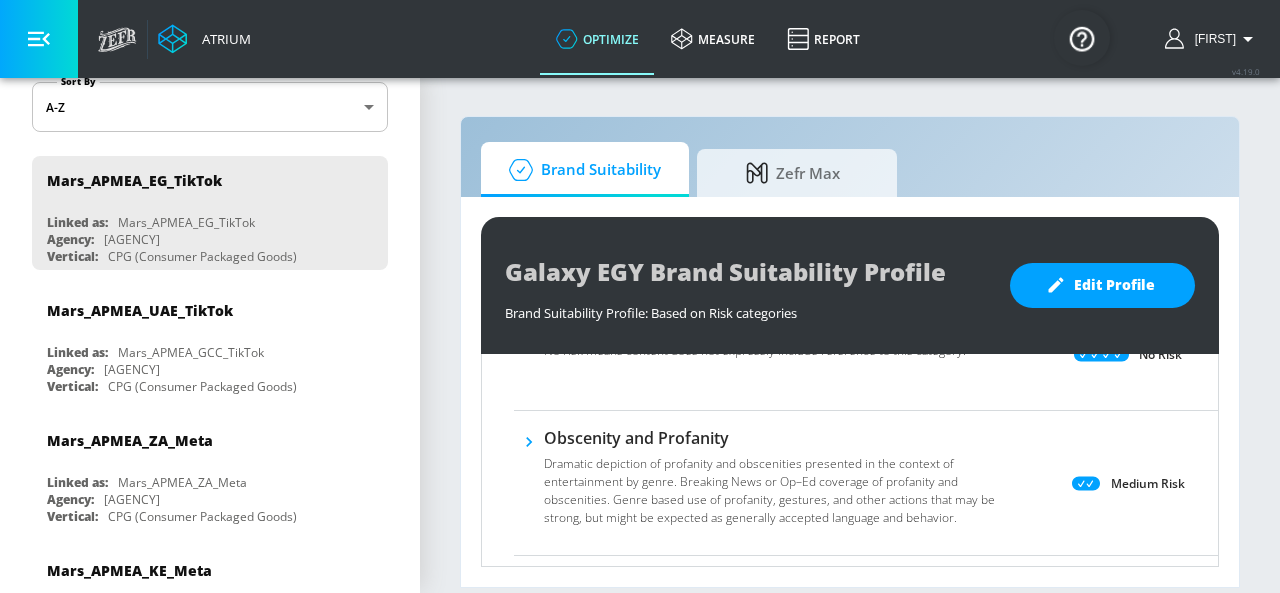 scroll, scrollTop: 806, scrollLeft: 0, axis: vertical 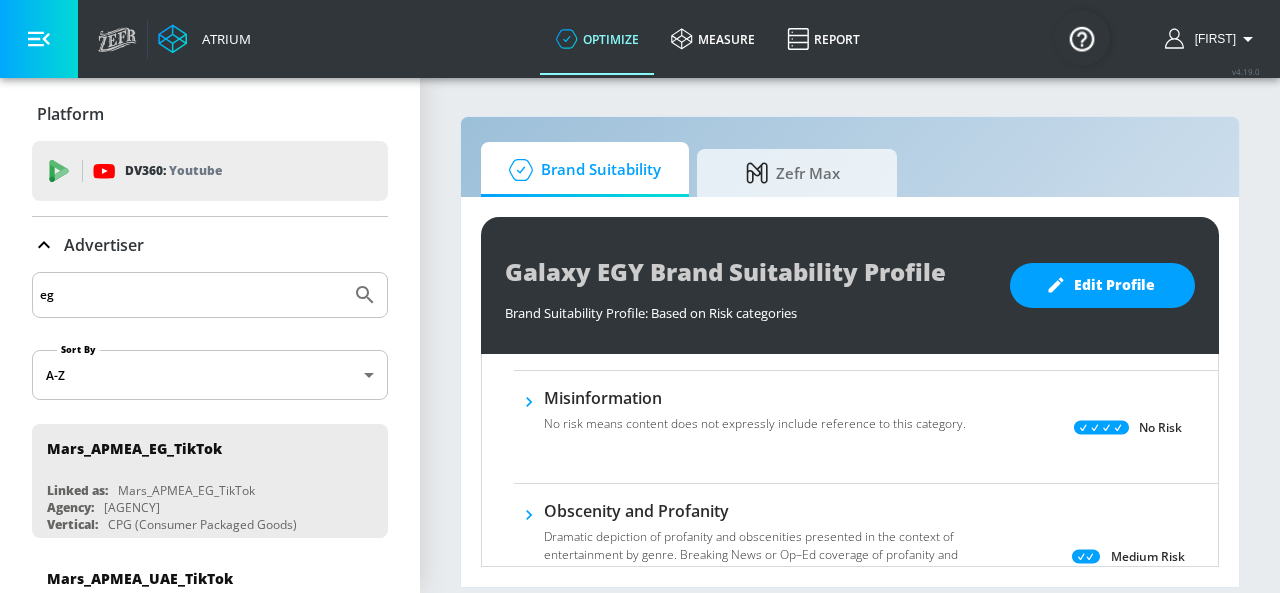 click 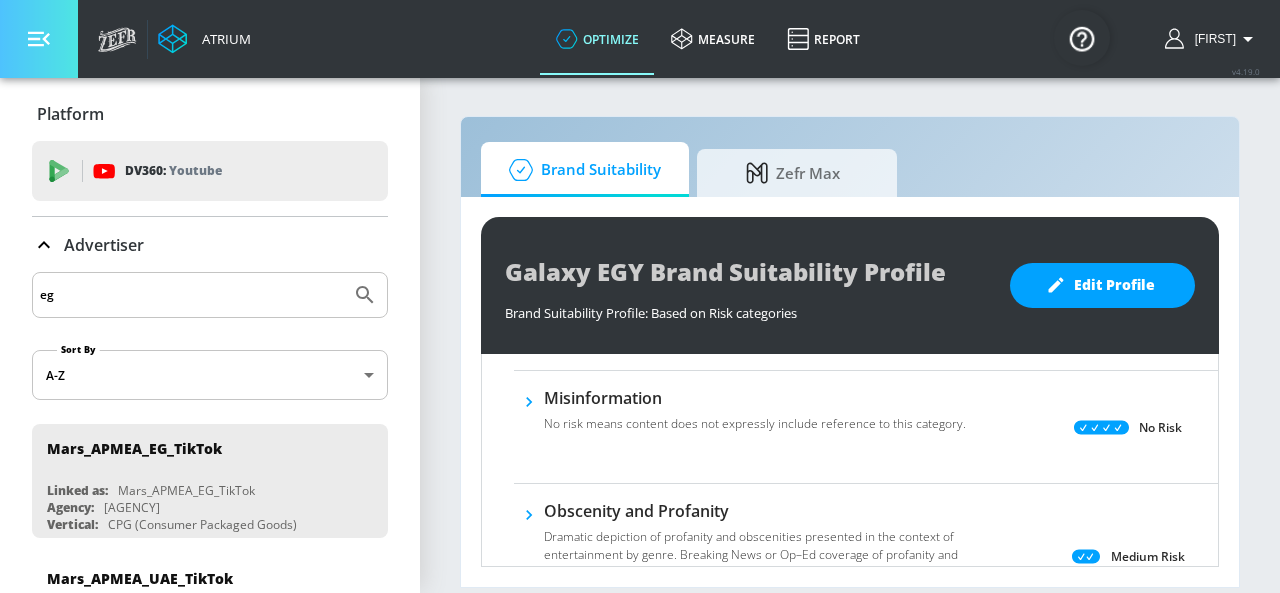 click at bounding box center (39, 39) 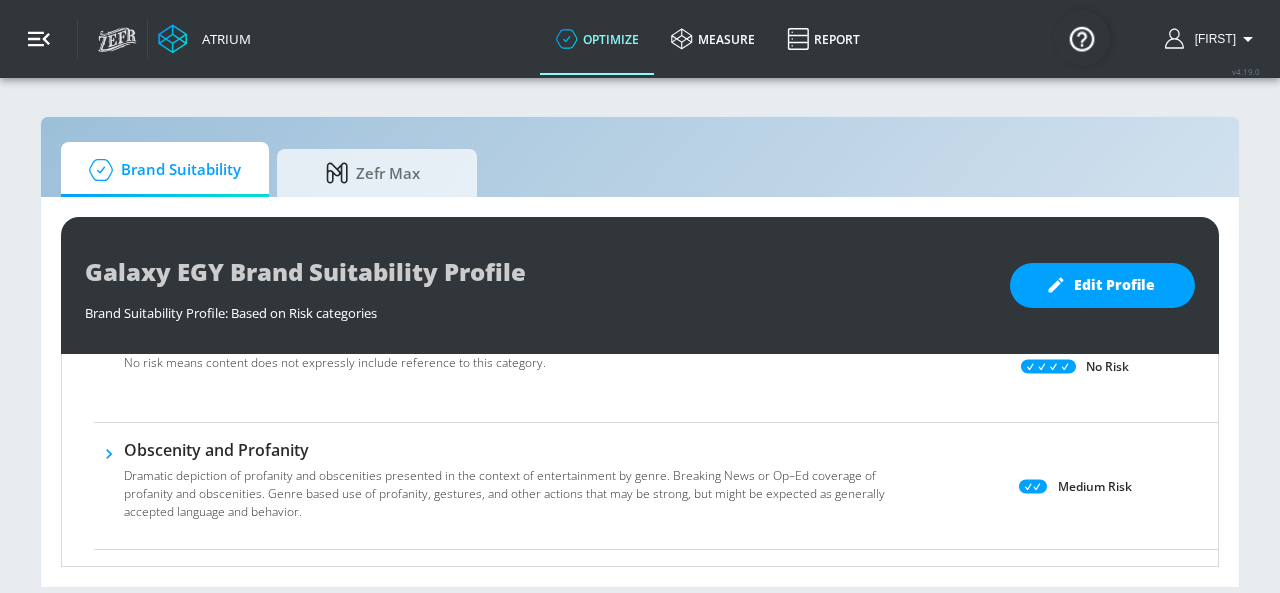 scroll, scrollTop: 744, scrollLeft: 0, axis: vertical 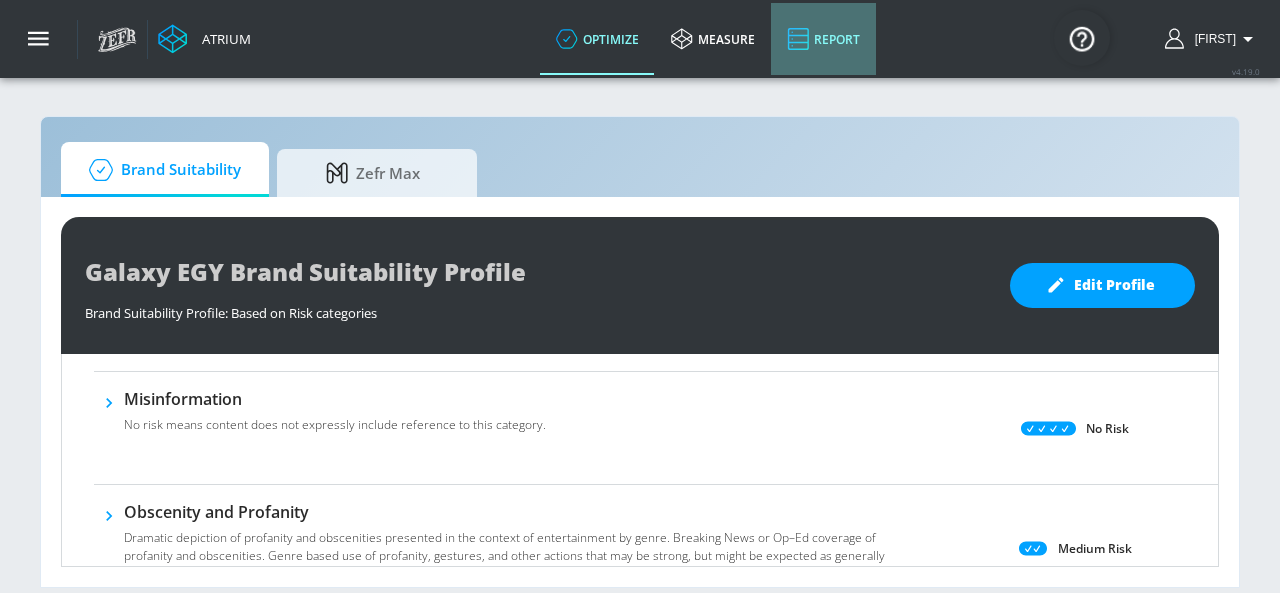 click on "Report" at bounding box center (823, 39) 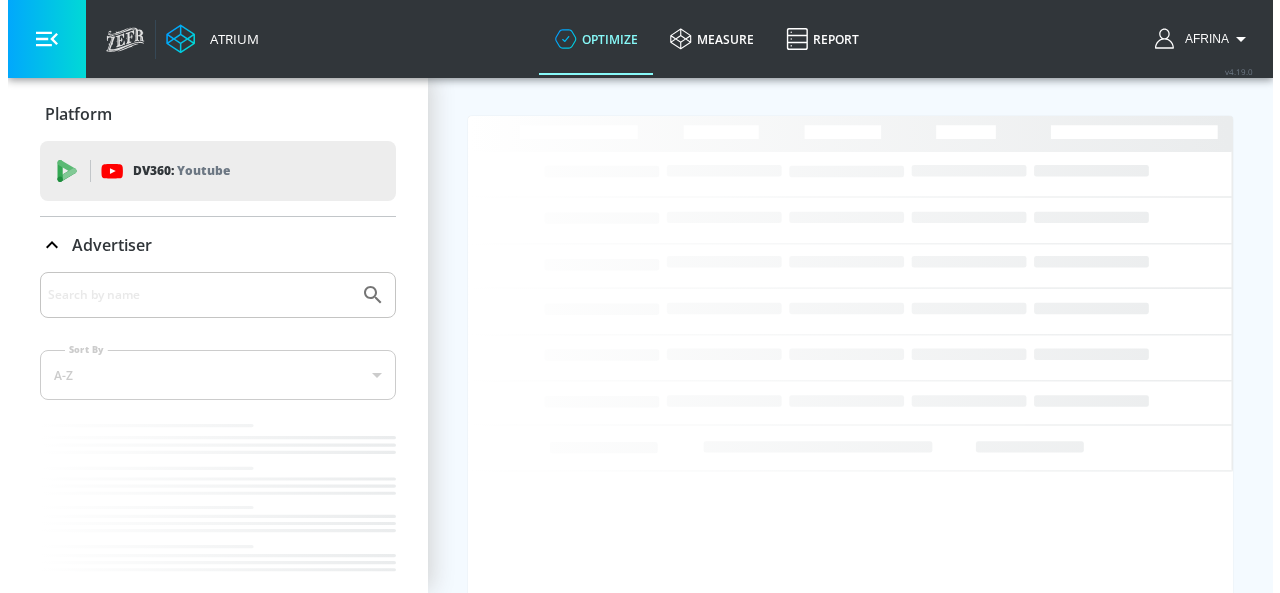 scroll, scrollTop: 0, scrollLeft: 0, axis: both 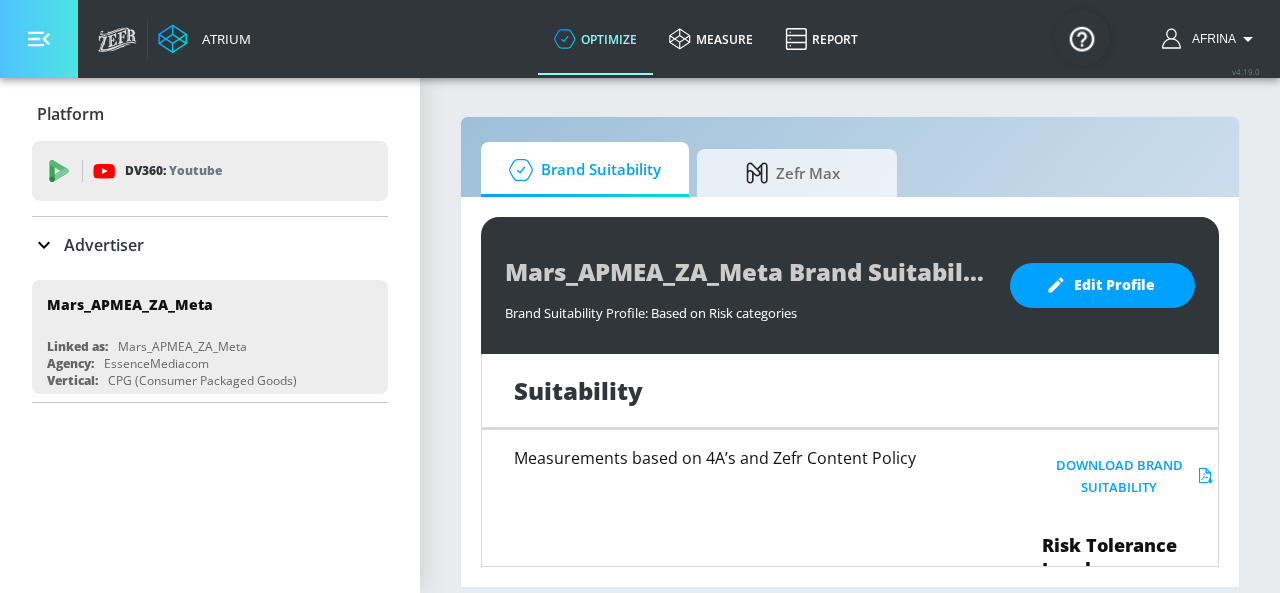 click 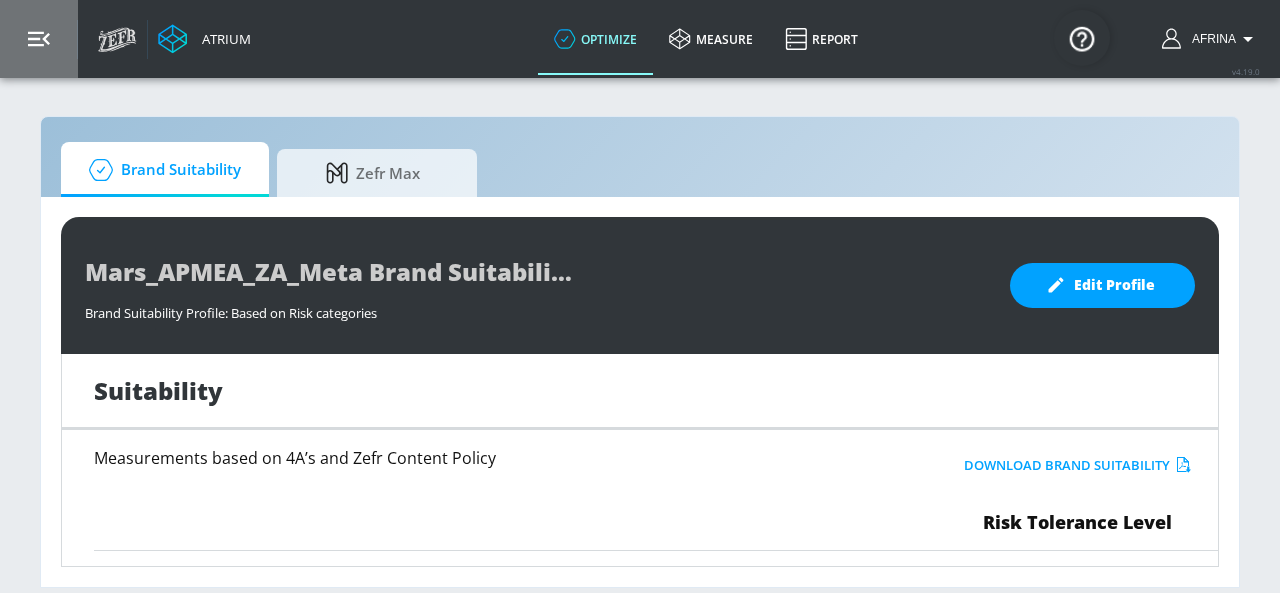 click 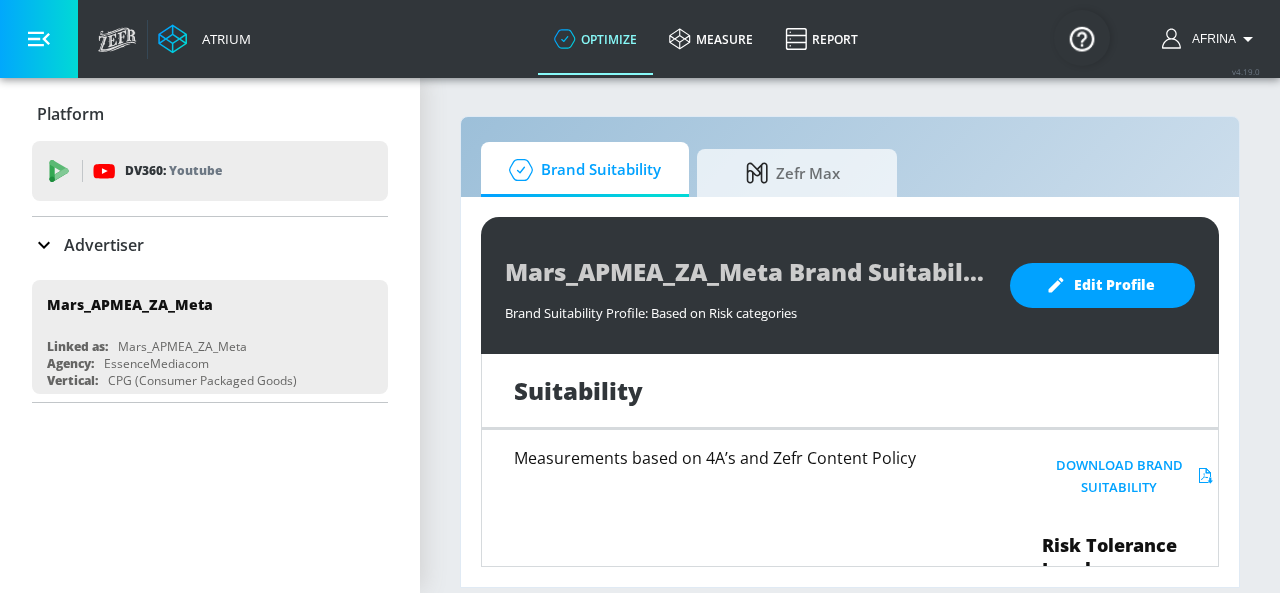 click on "Atrium" at bounding box center [222, 39] 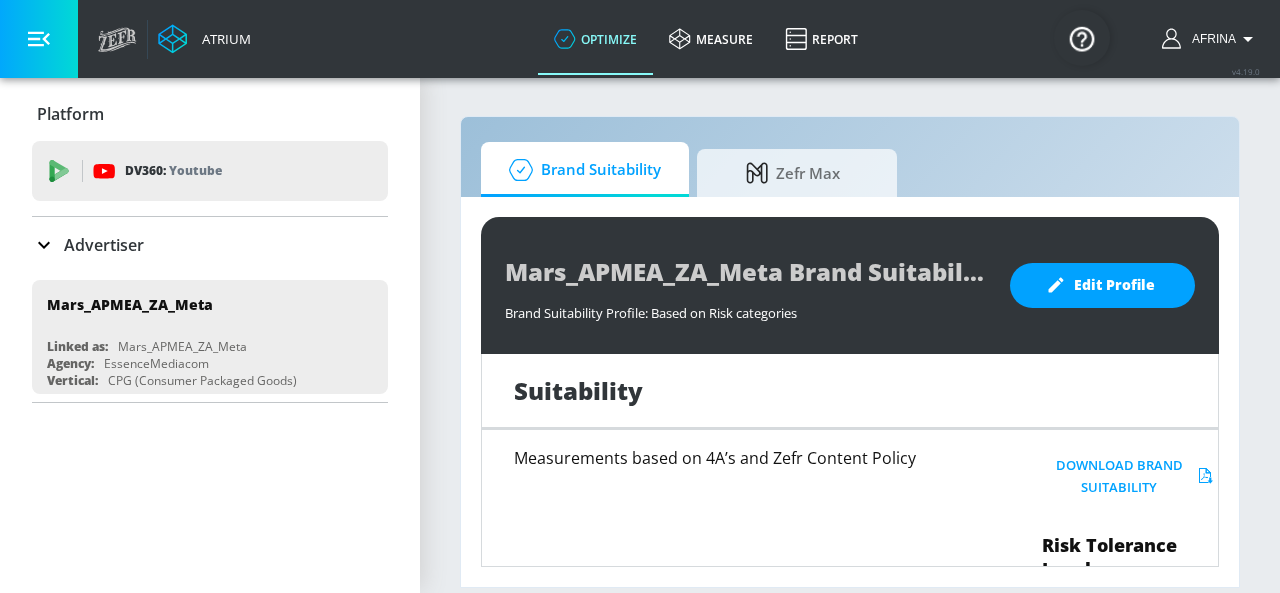 click 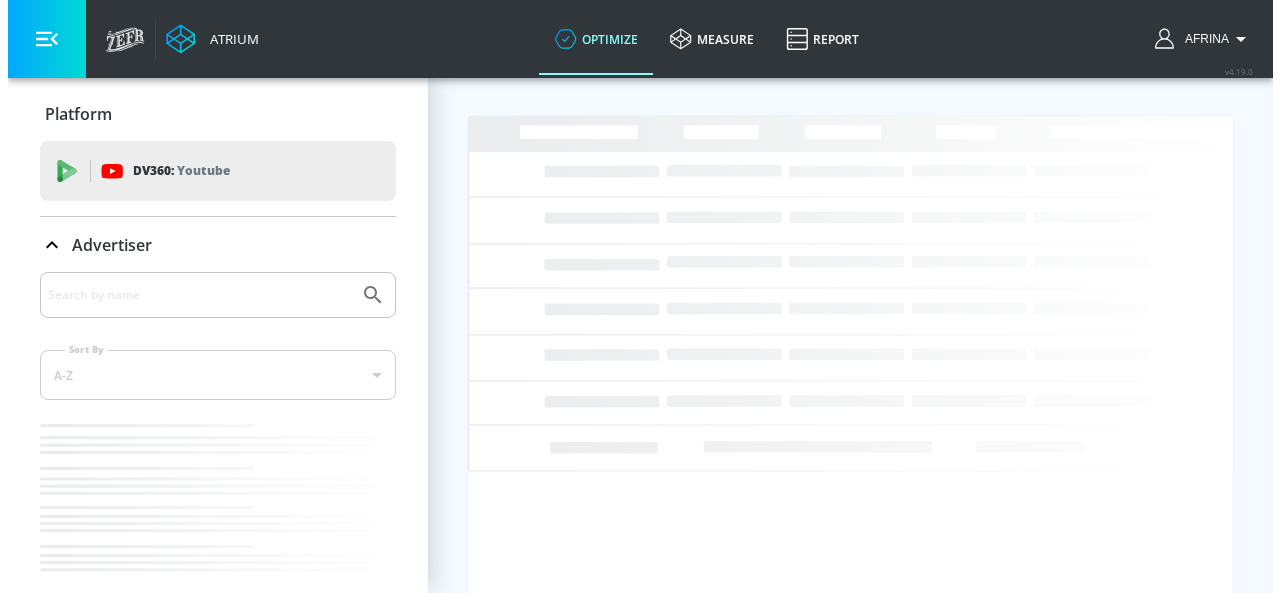 scroll, scrollTop: 0, scrollLeft: 0, axis: both 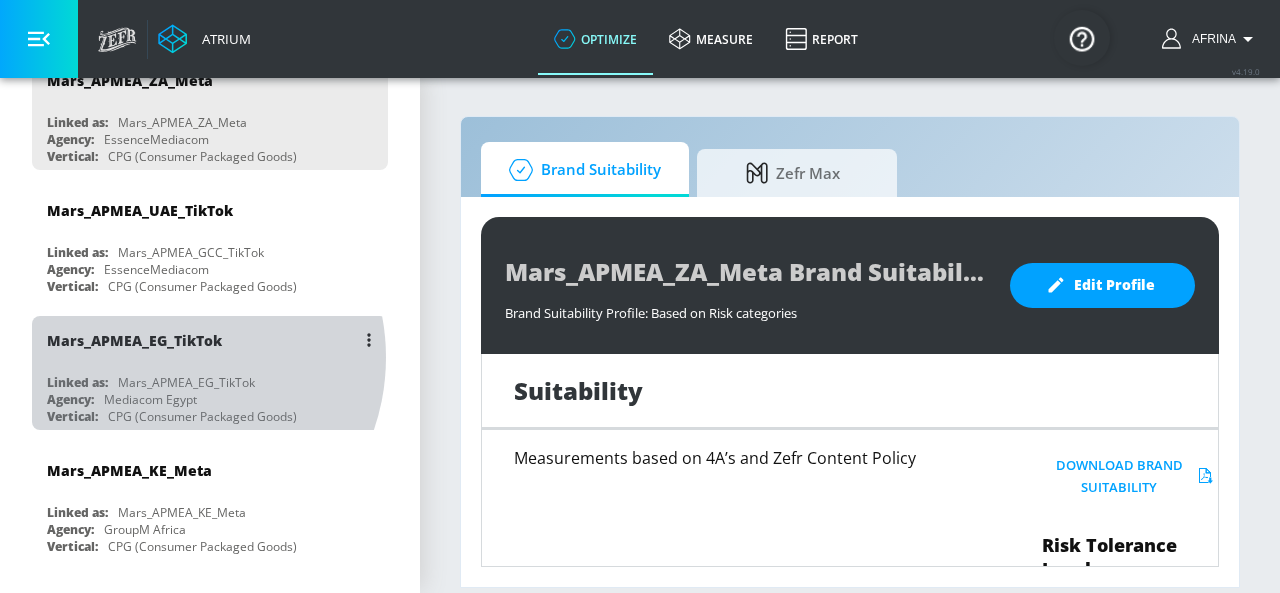 click on "Mars_APMEA_EG_TikTok" at bounding box center [215, 340] 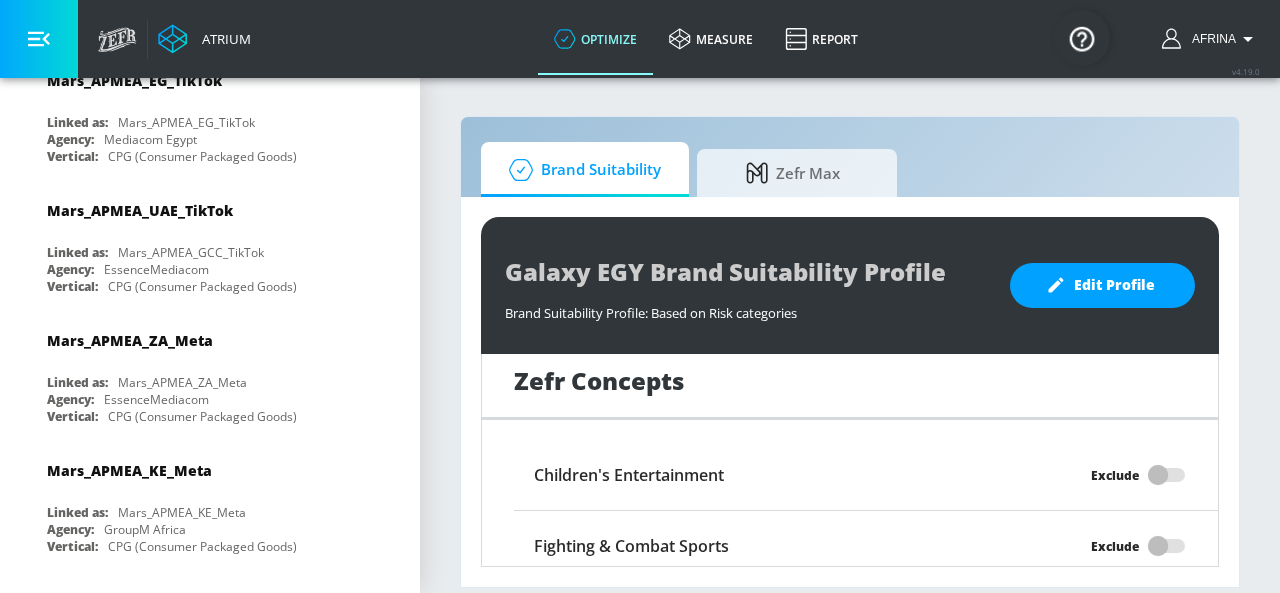 scroll, scrollTop: 1948, scrollLeft: 0, axis: vertical 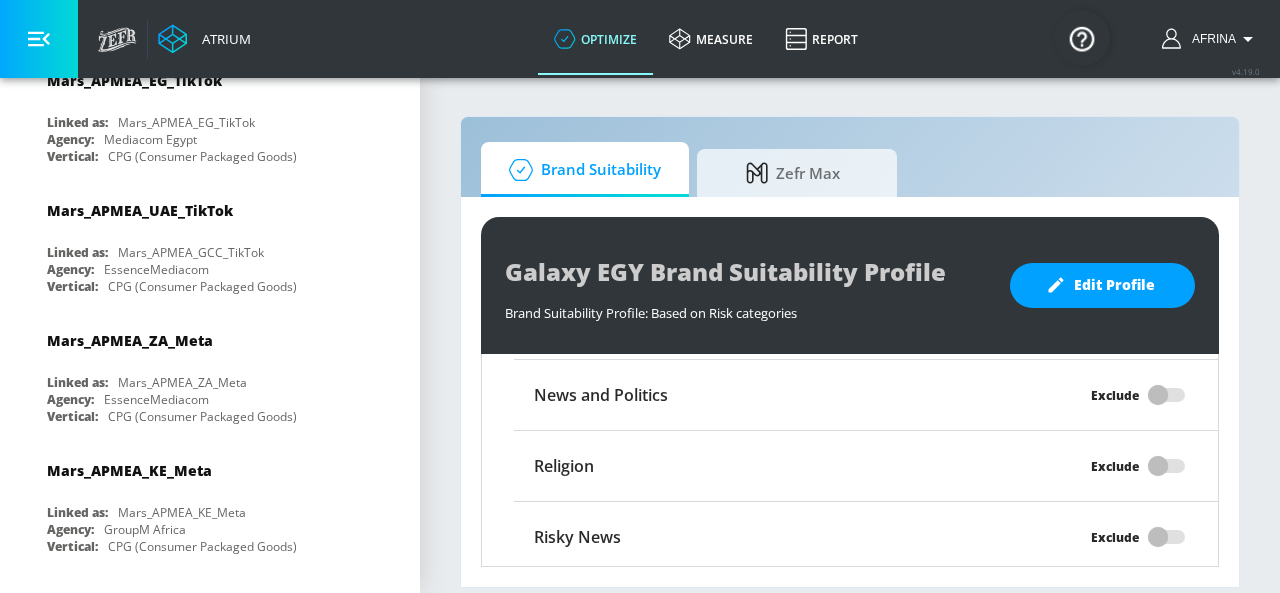 click at bounding box center [1082, 38] 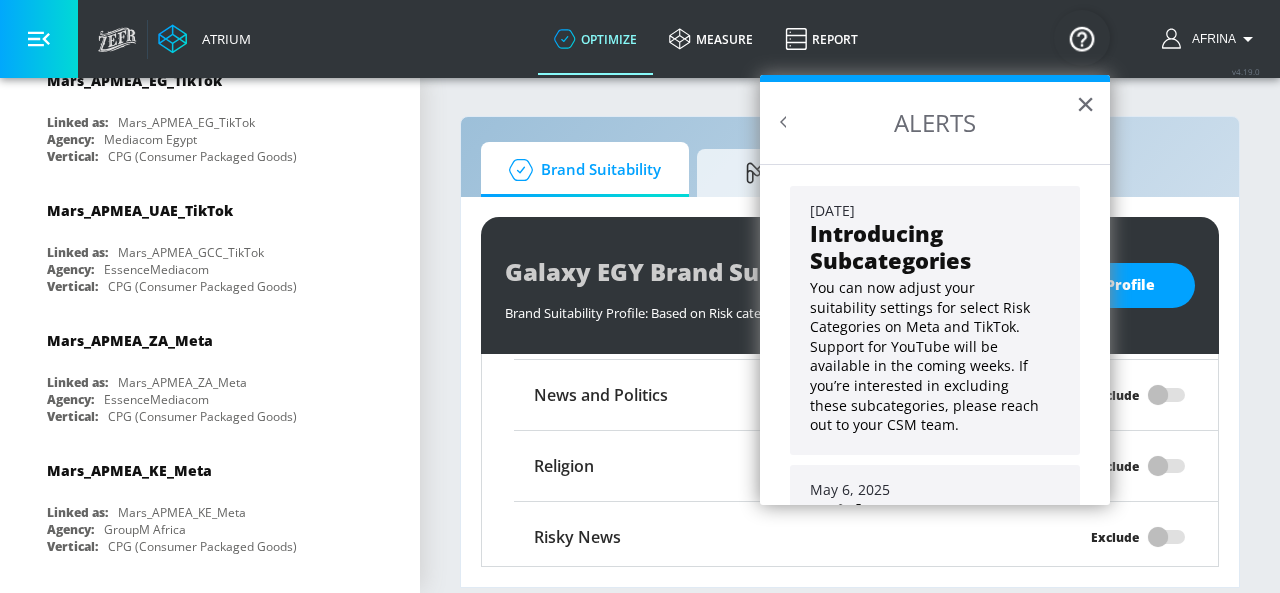 scroll, scrollTop: 179, scrollLeft: 0, axis: vertical 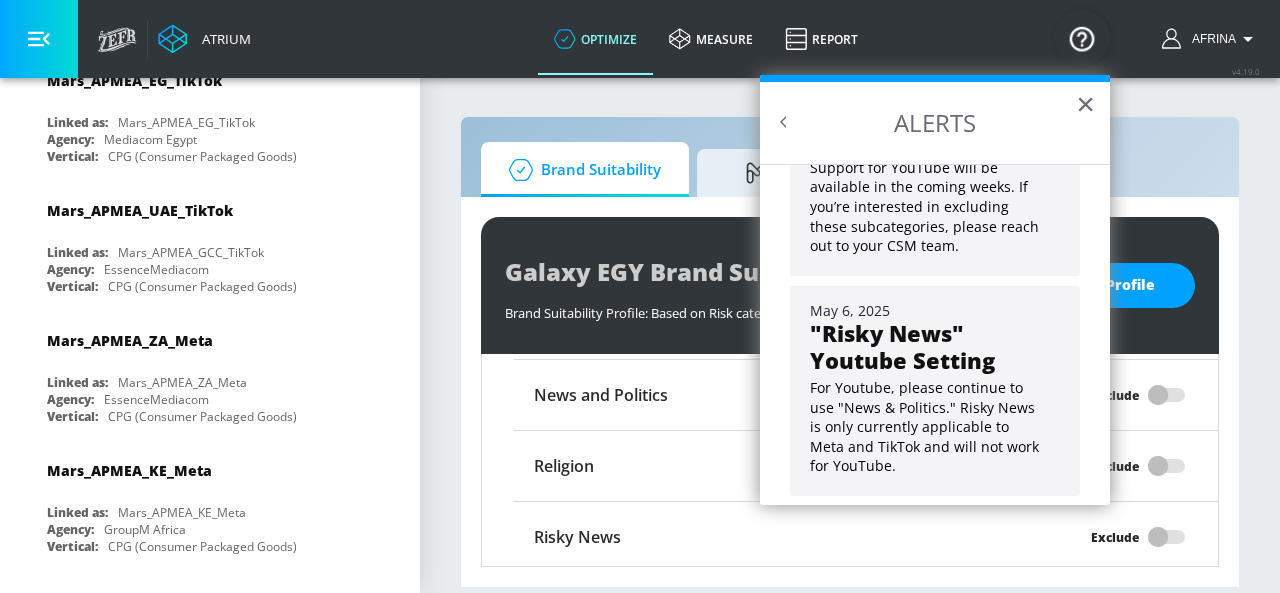 click at bounding box center [784, 122] 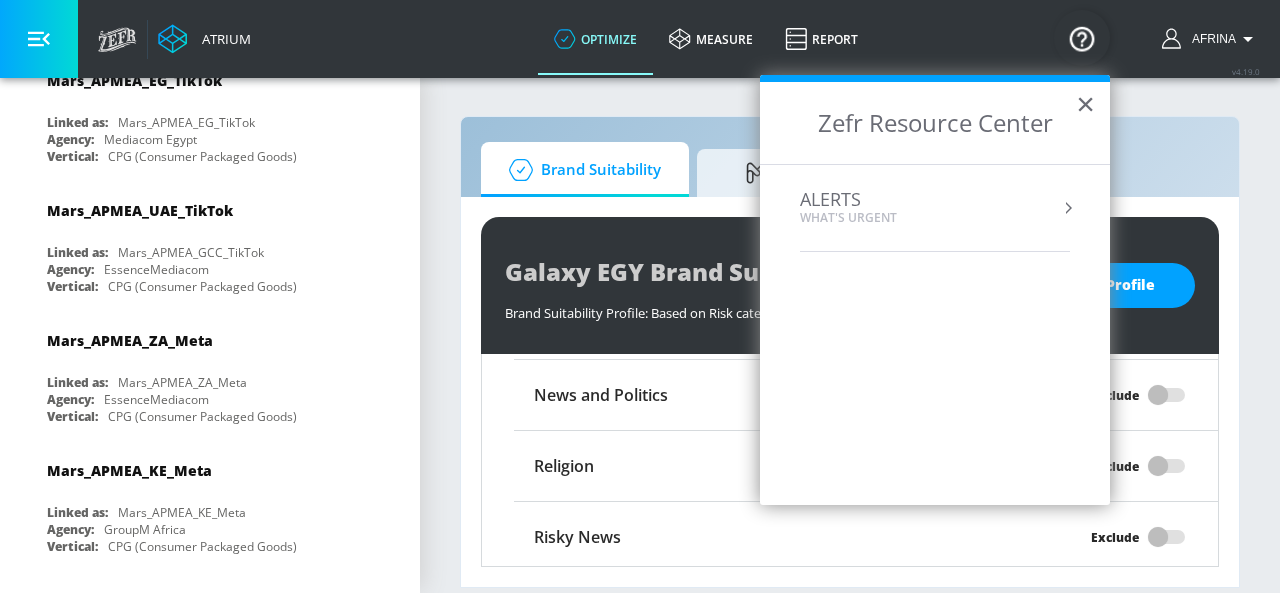 click on "Zefr Resource Center" at bounding box center [935, 123] 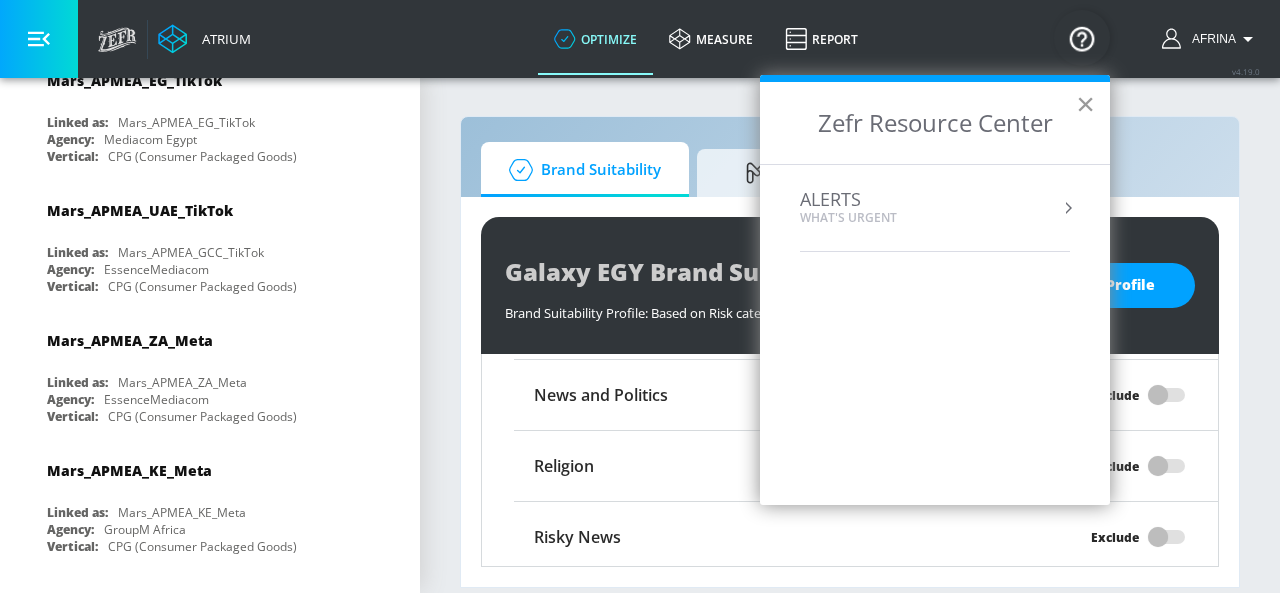 click on "×" at bounding box center [1085, 104] 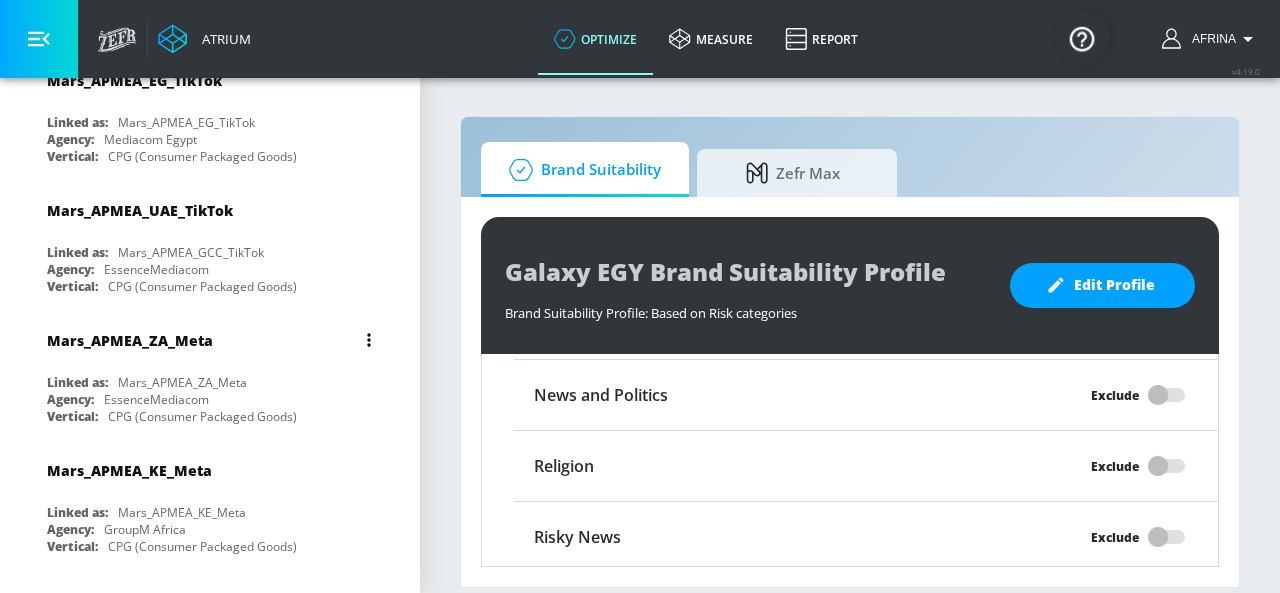 scroll, scrollTop: 0, scrollLeft: 0, axis: both 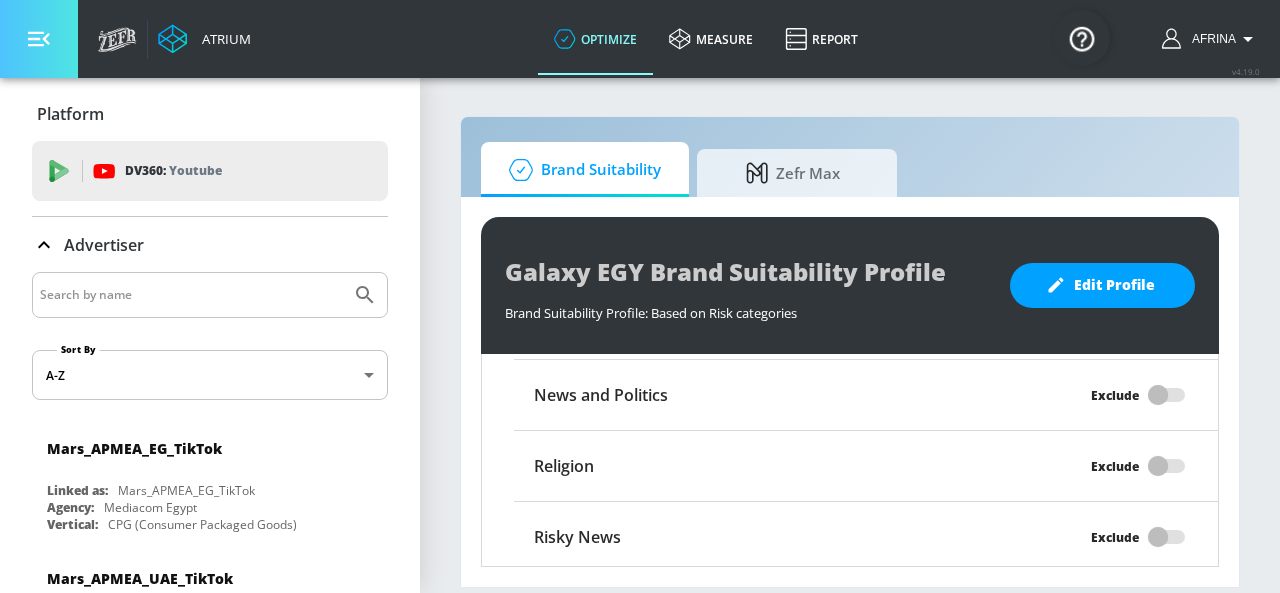 click at bounding box center [39, 39] 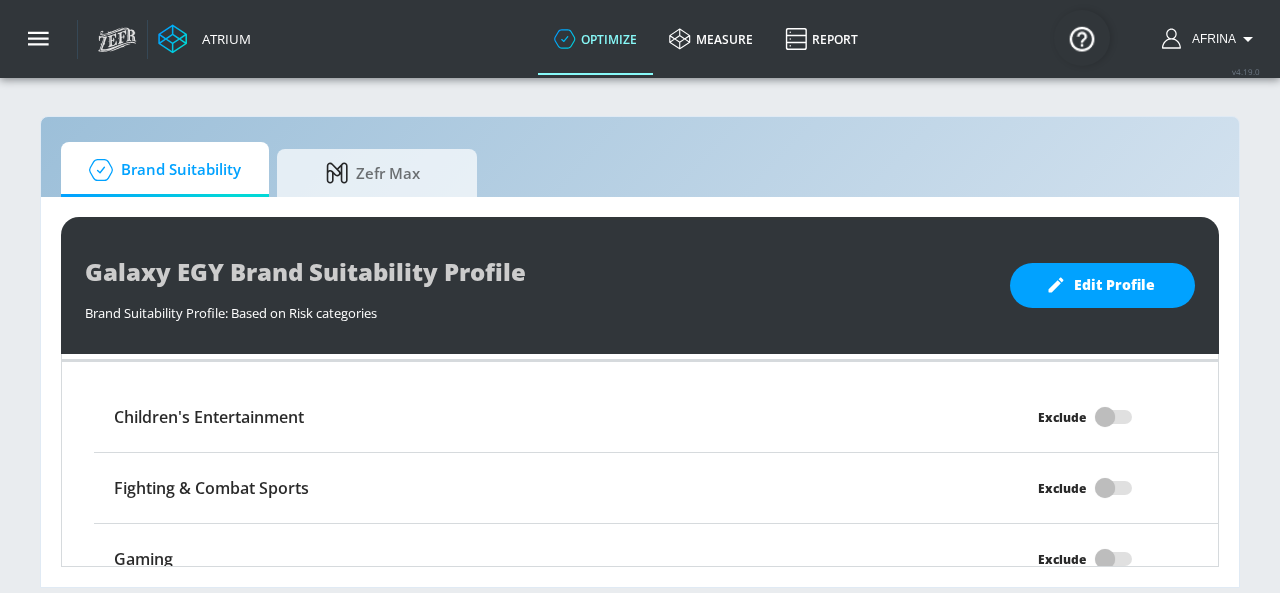 scroll, scrollTop: 1868, scrollLeft: 0, axis: vertical 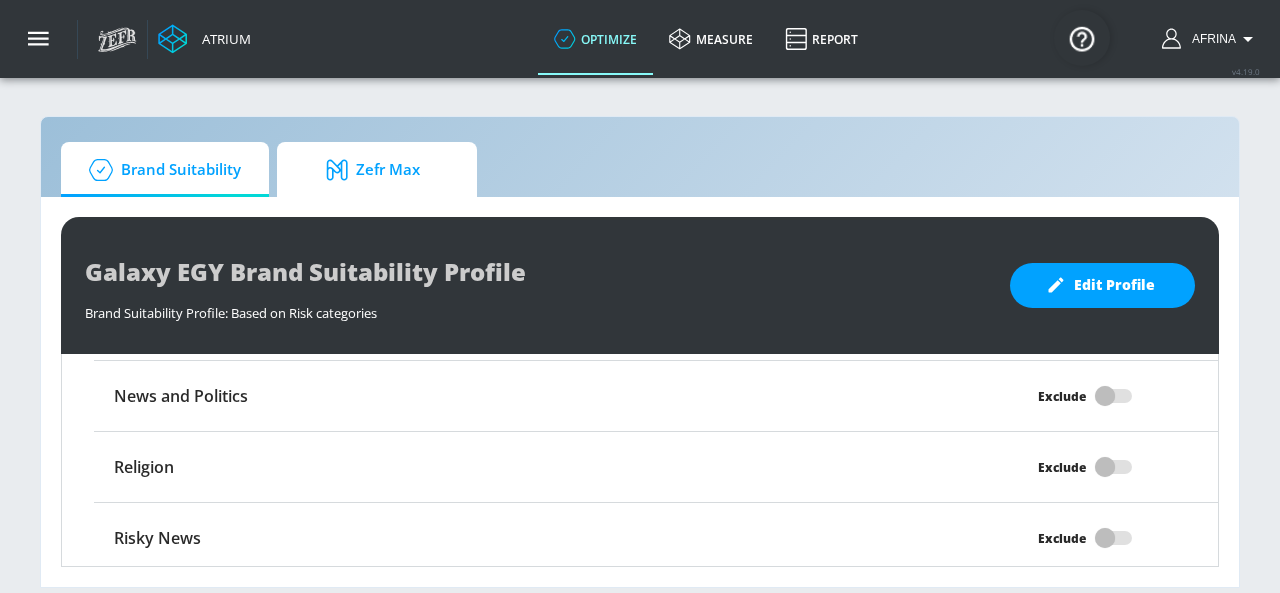 click 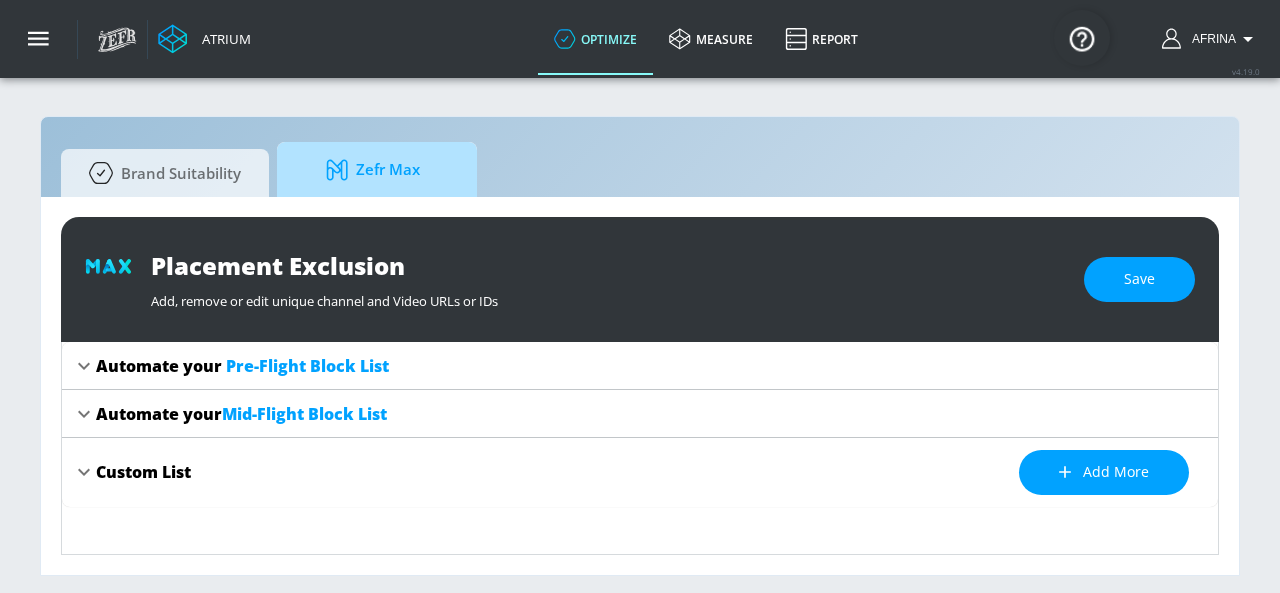click on "Zefr Max" at bounding box center (373, 170) 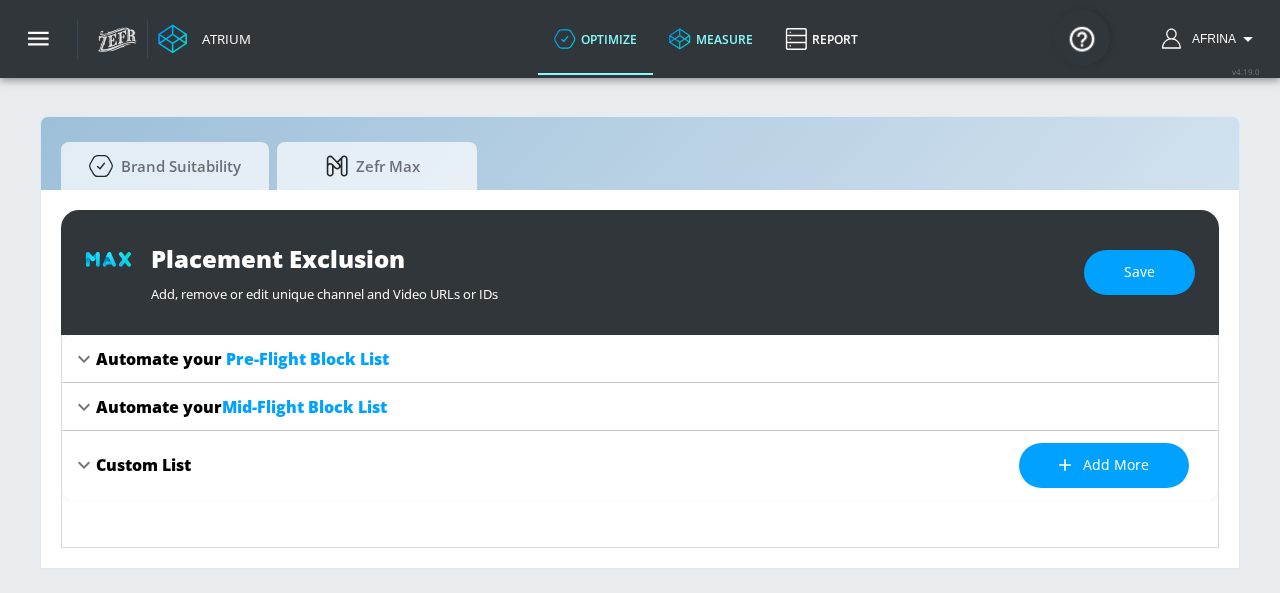 click on "measure" at bounding box center [711, 39] 